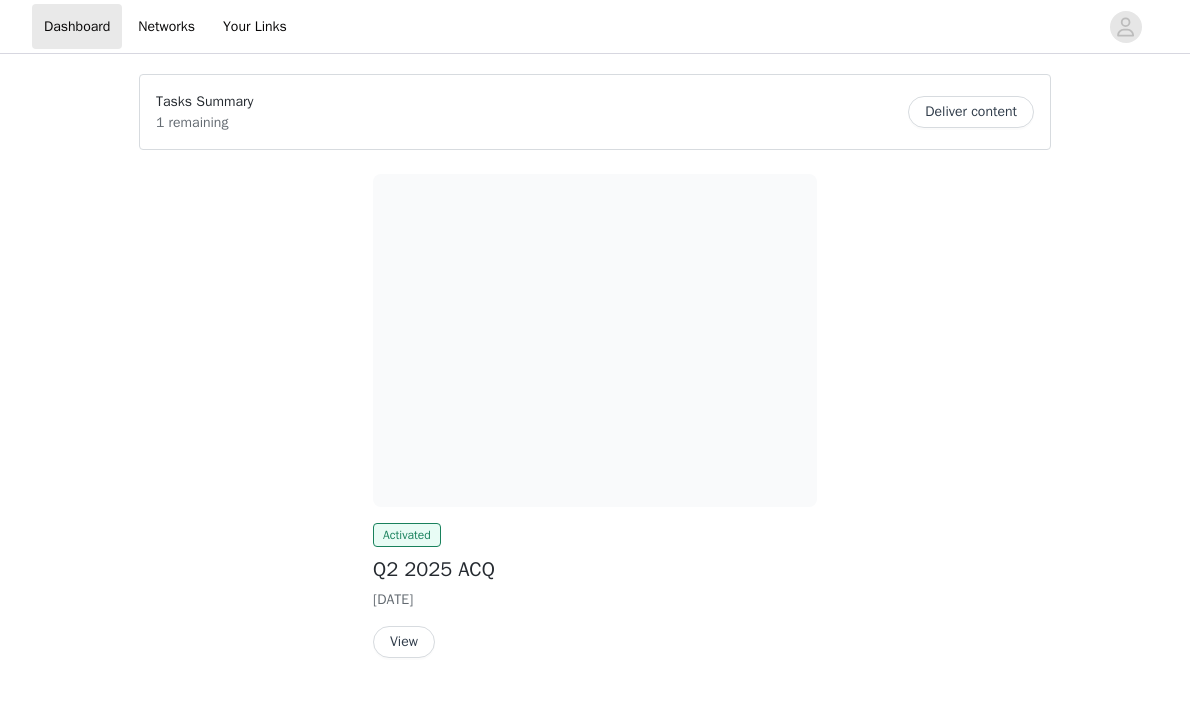 scroll, scrollTop: 0, scrollLeft: 0, axis: both 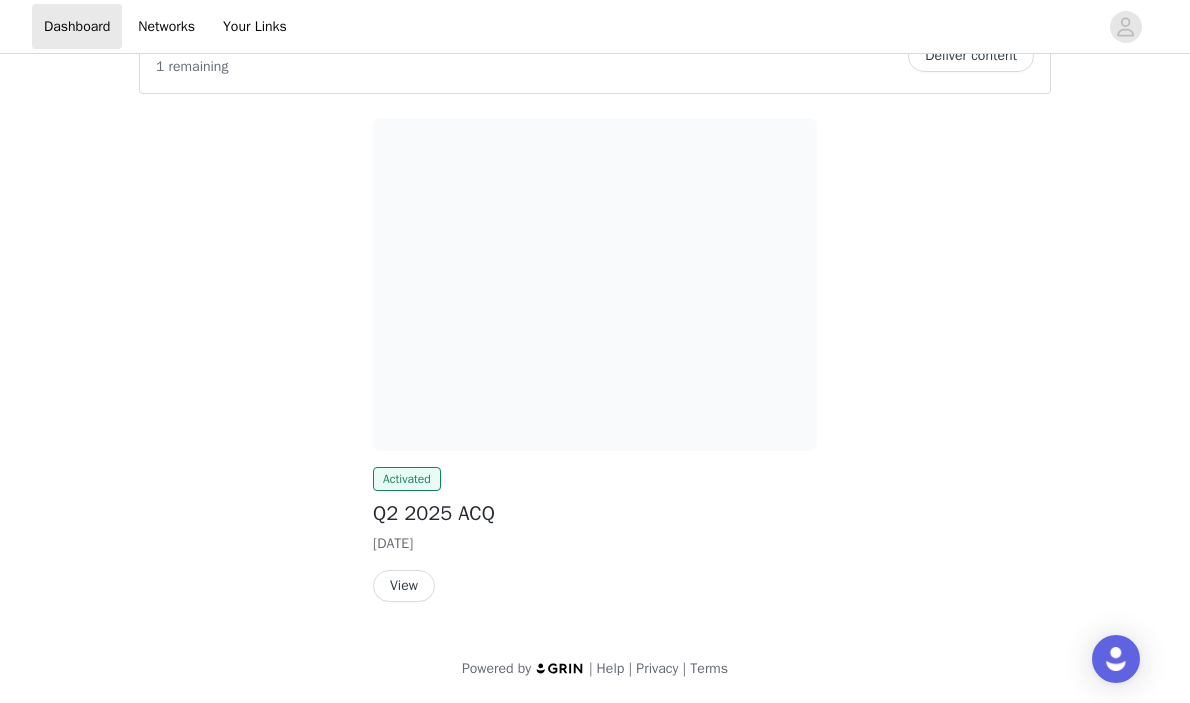 click on "View" at bounding box center (404, 586) 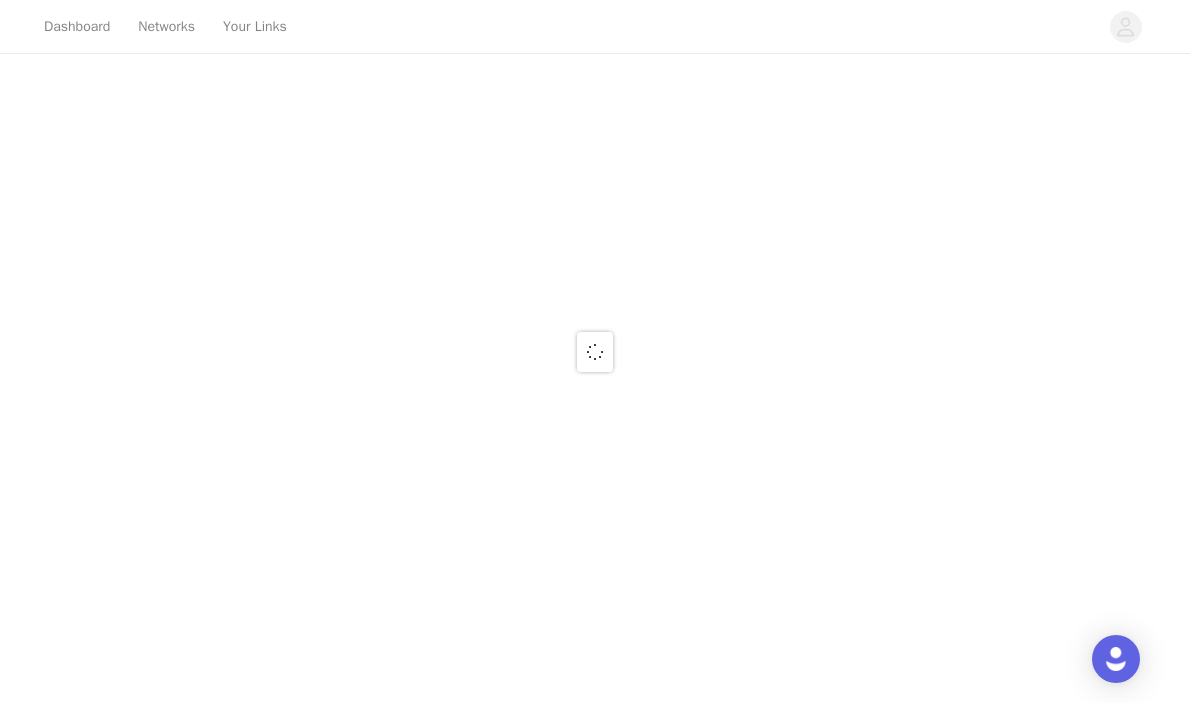scroll, scrollTop: 0, scrollLeft: 0, axis: both 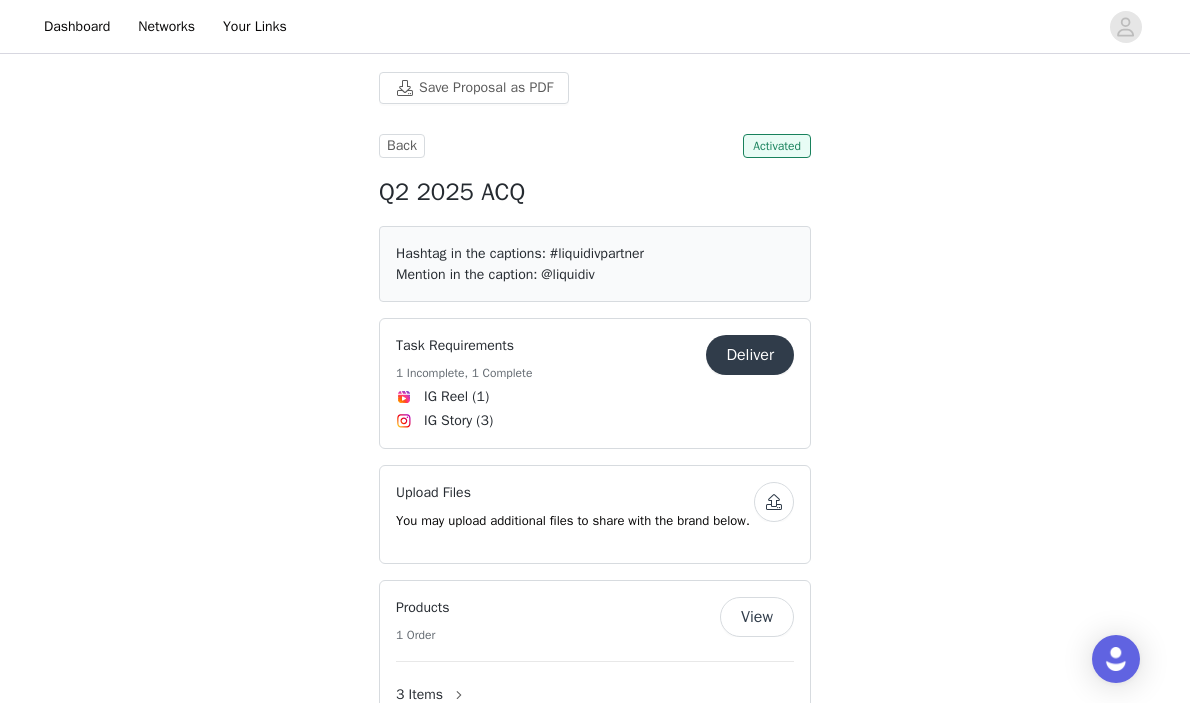 click on "Deliver" at bounding box center [750, 355] 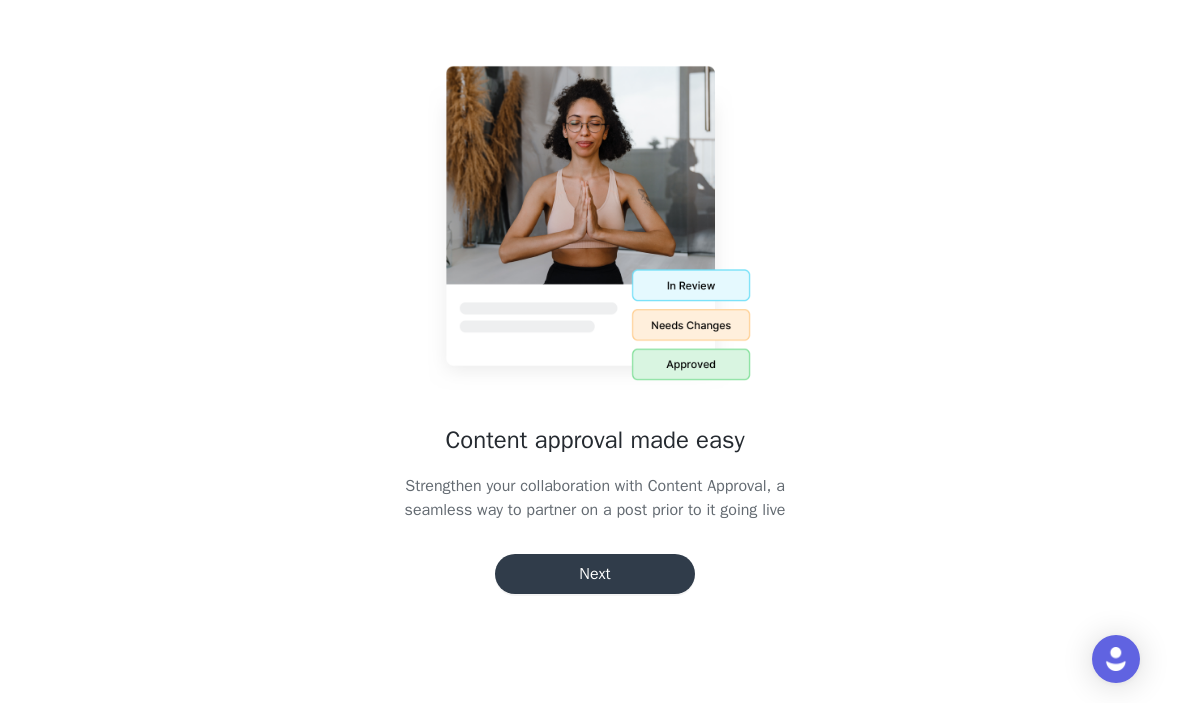 scroll, scrollTop: 231, scrollLeft: 0, axis: vertical 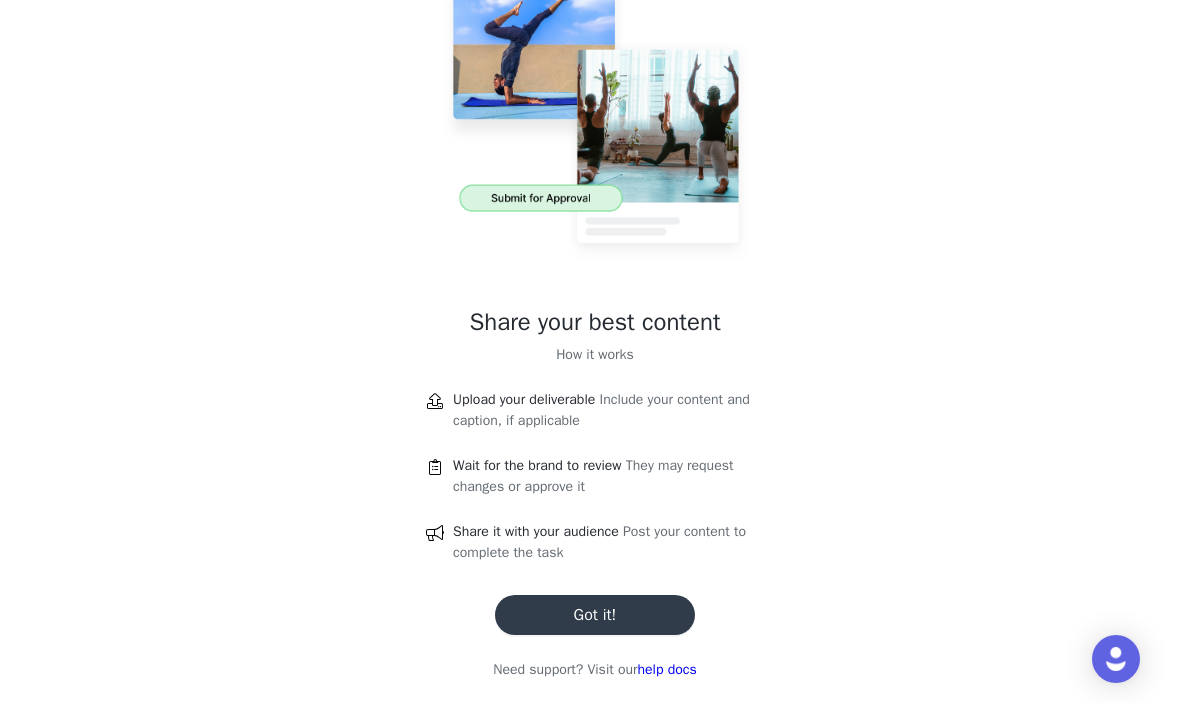 click on "Got it!" at bounding box center [595, 615] 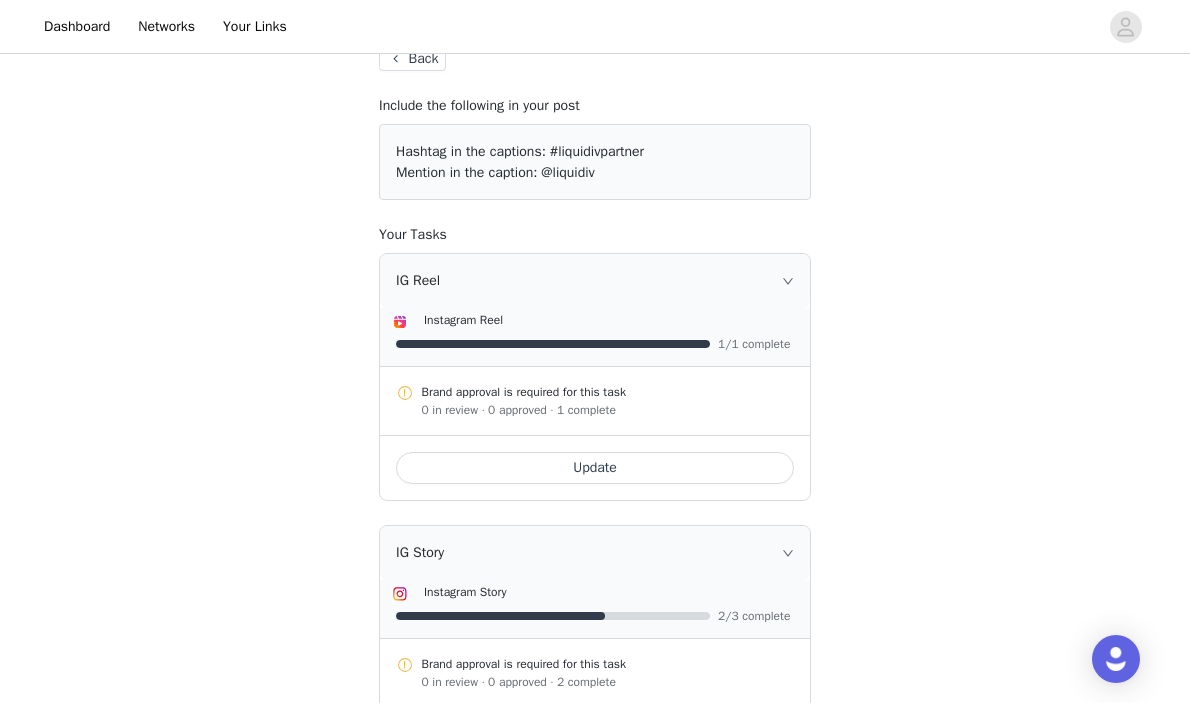 scroll, scrollTop: 241, scrollLeft: 0, axis: vertical 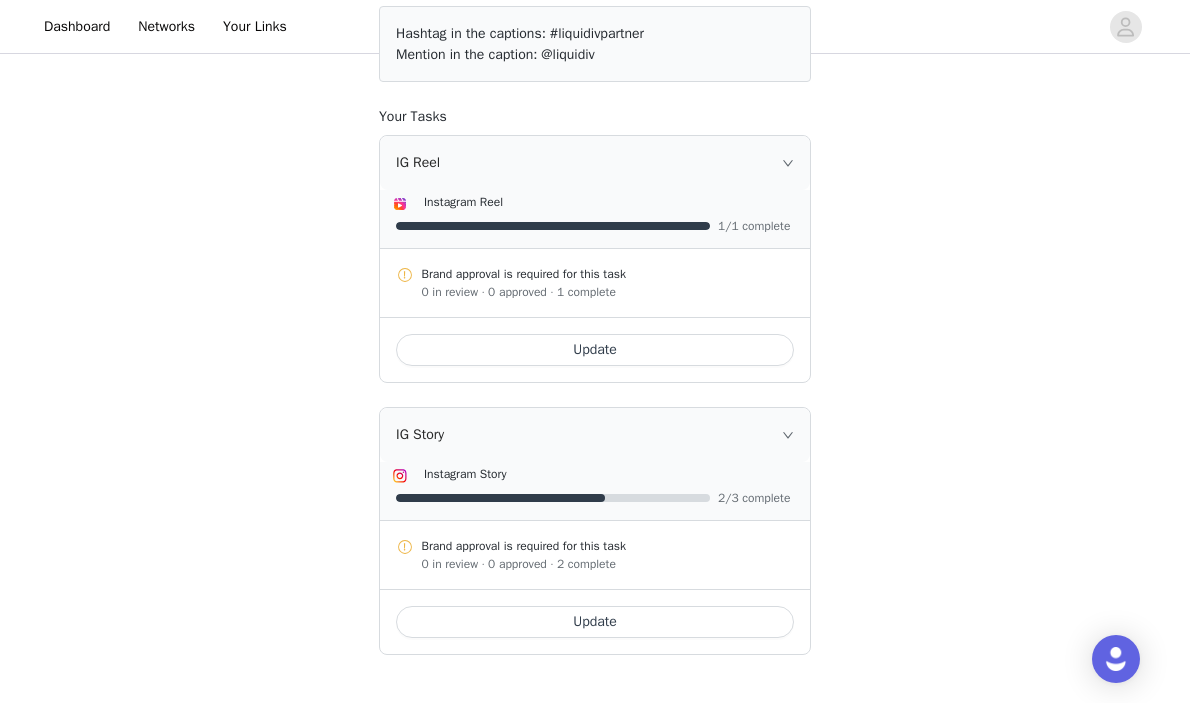click on "Update" at bounding box center [595, 622] 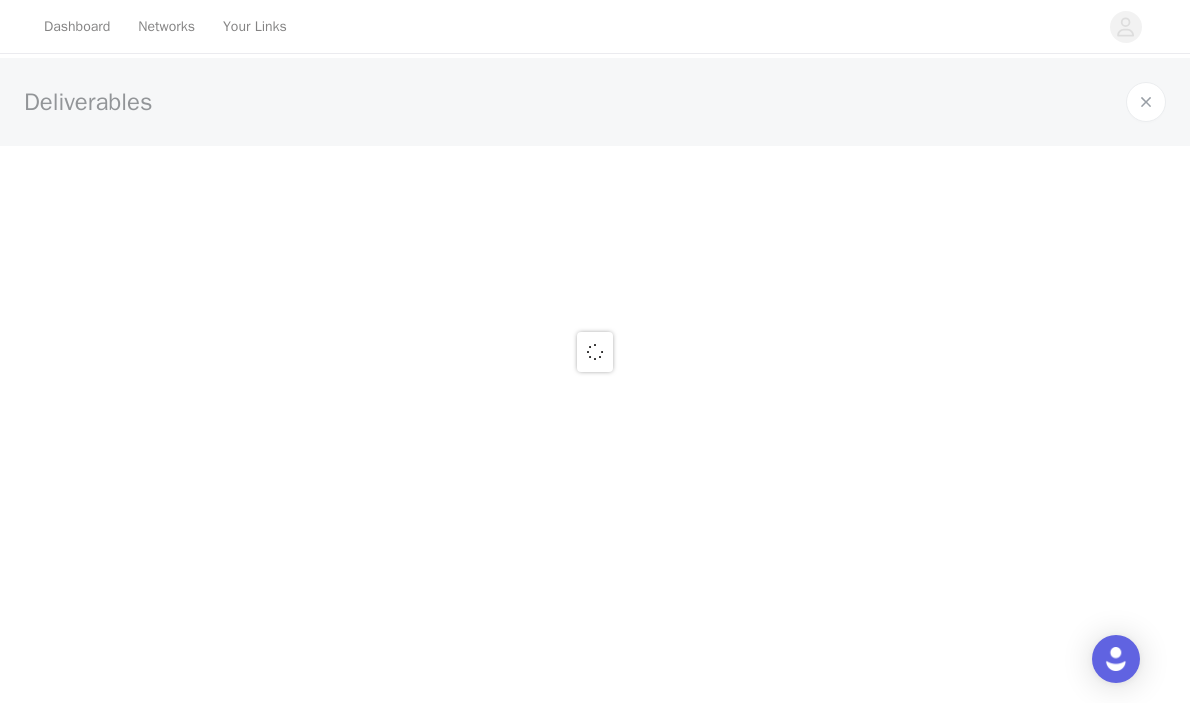 scroll, scrollTop: 0, scrollLeft: 0, axis: both 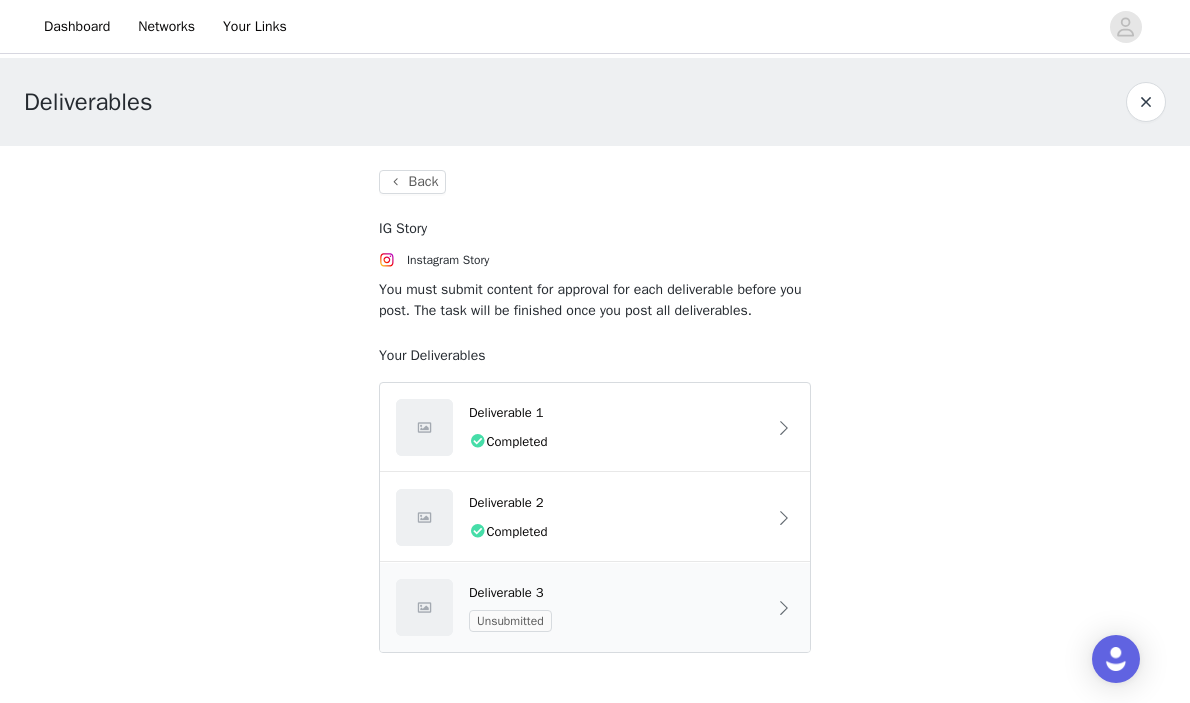 click on "Deliverable 3" at bounding box center (617, 593) 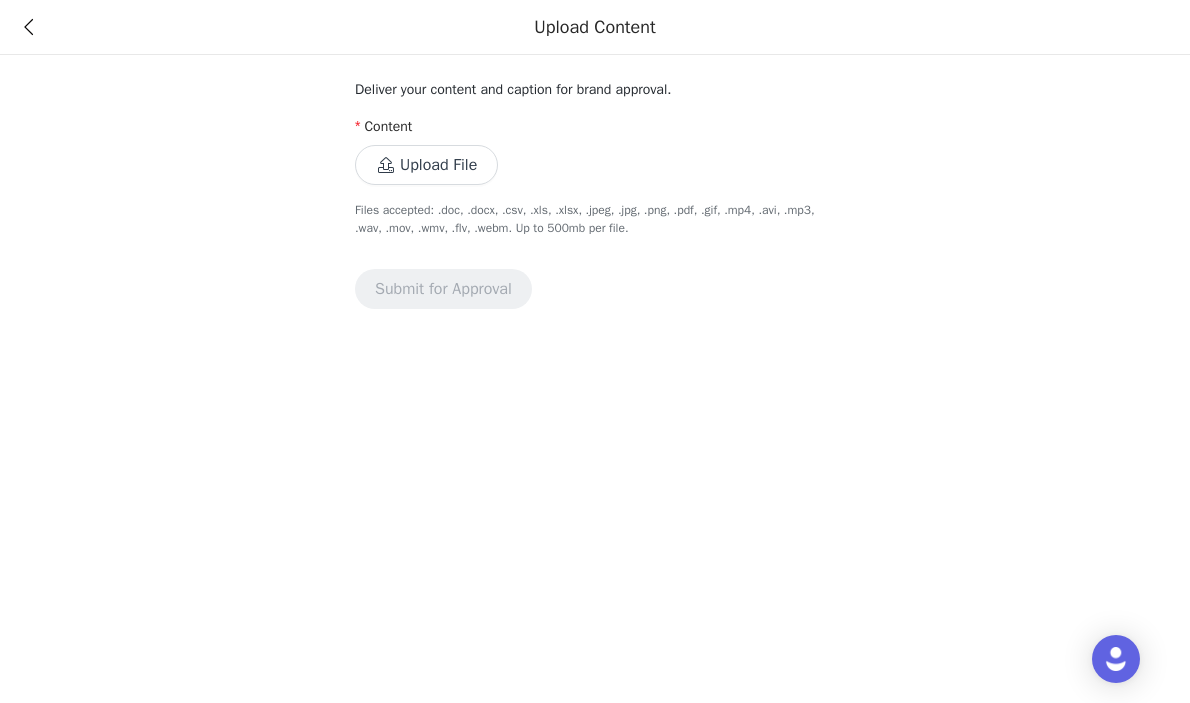 click at bounding box center [28, 27] 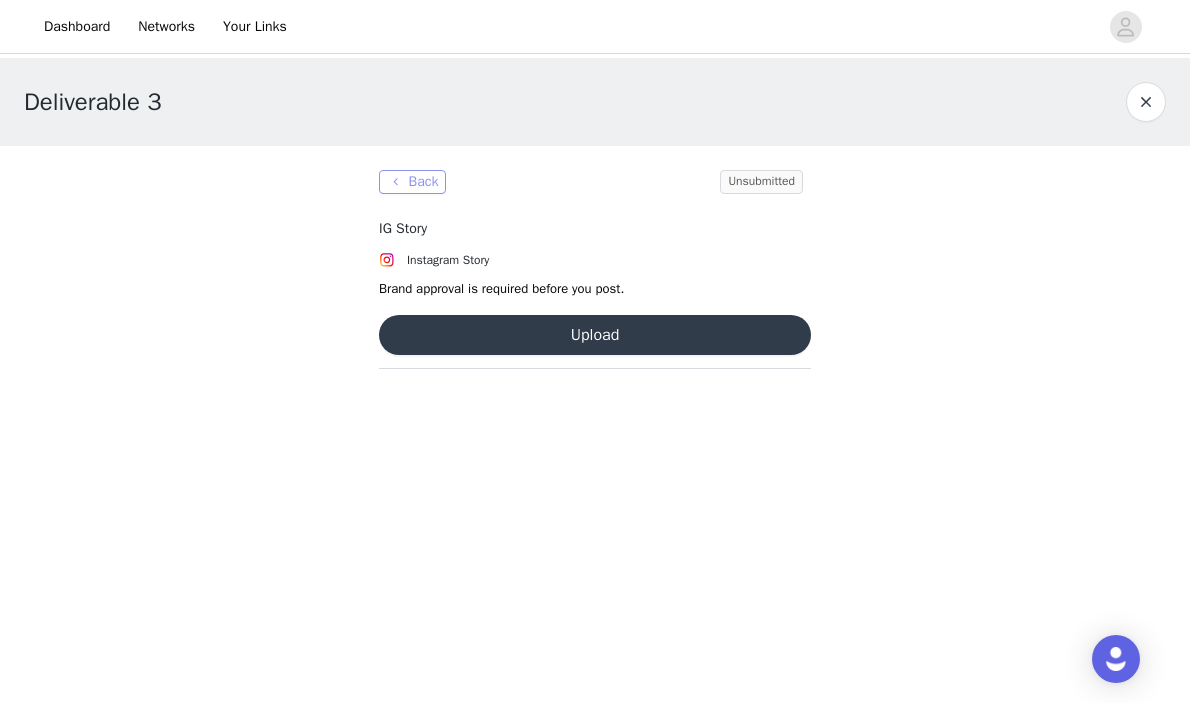 click on "Back" at bounding box center [412, 182] 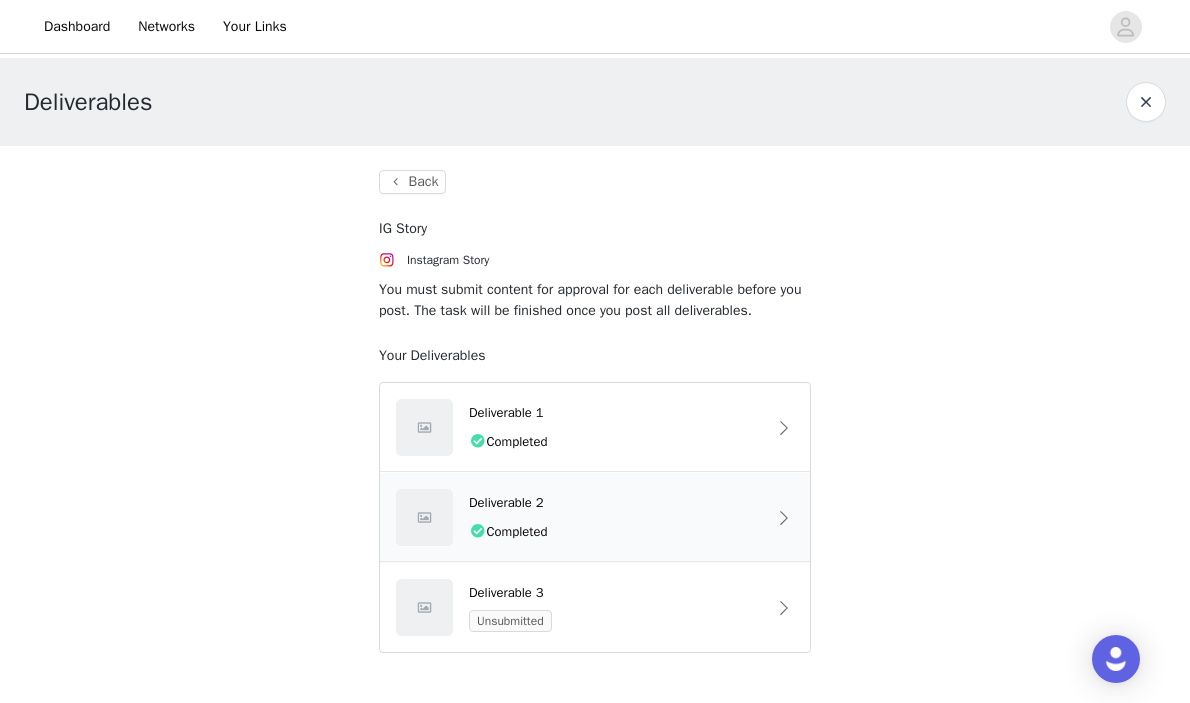 click on "Deliverable 2" at bounding box center [617, 503] 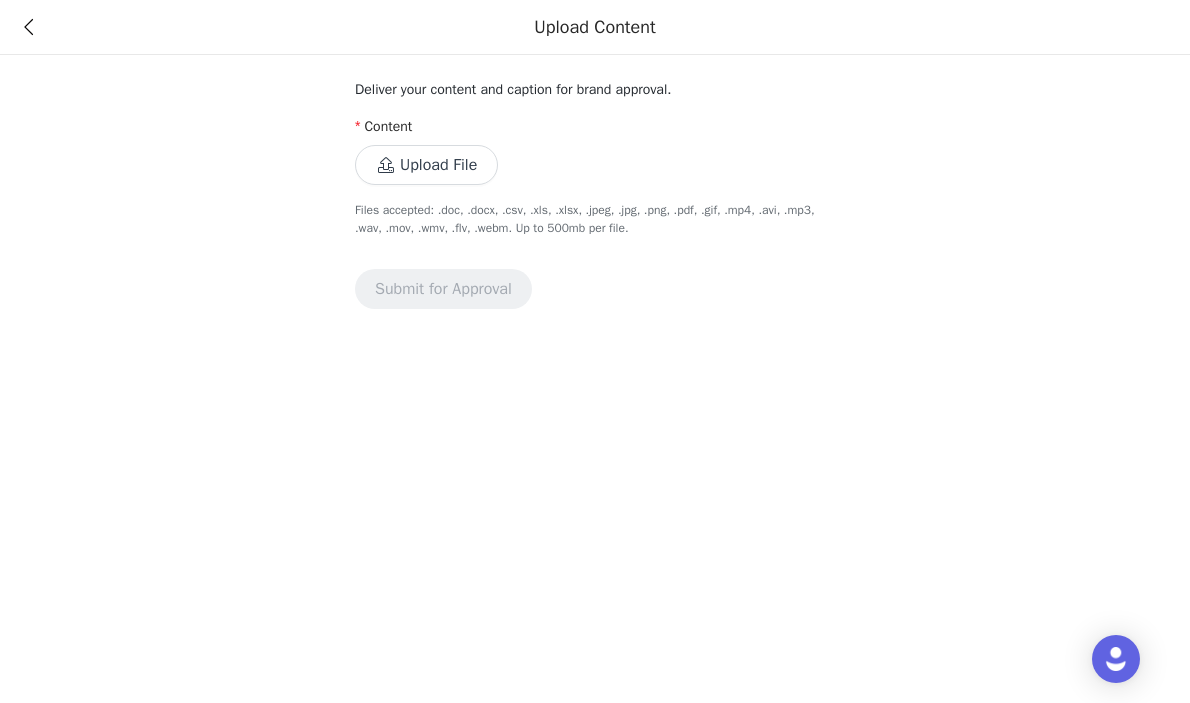 click at bounding box center (28, 27) 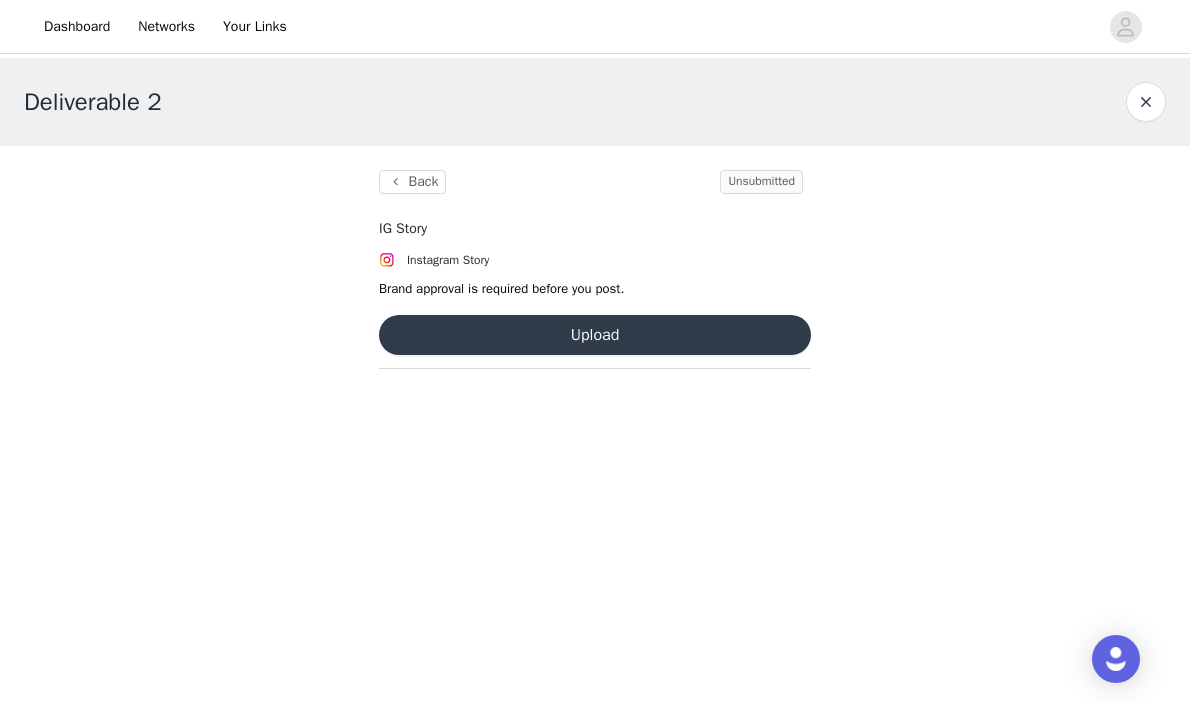 click on "Dashboard Networks Your Links" at bounding box center (595, 26) 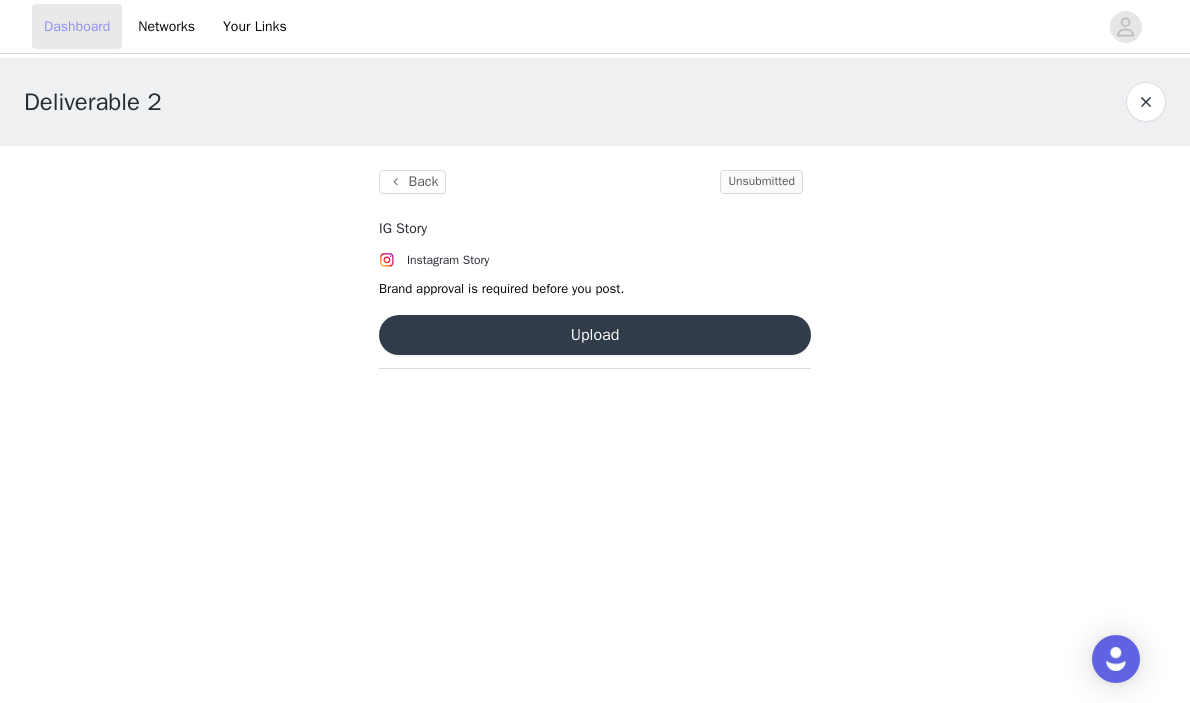 click on "Dashboard" at bounding box center [77, 26] 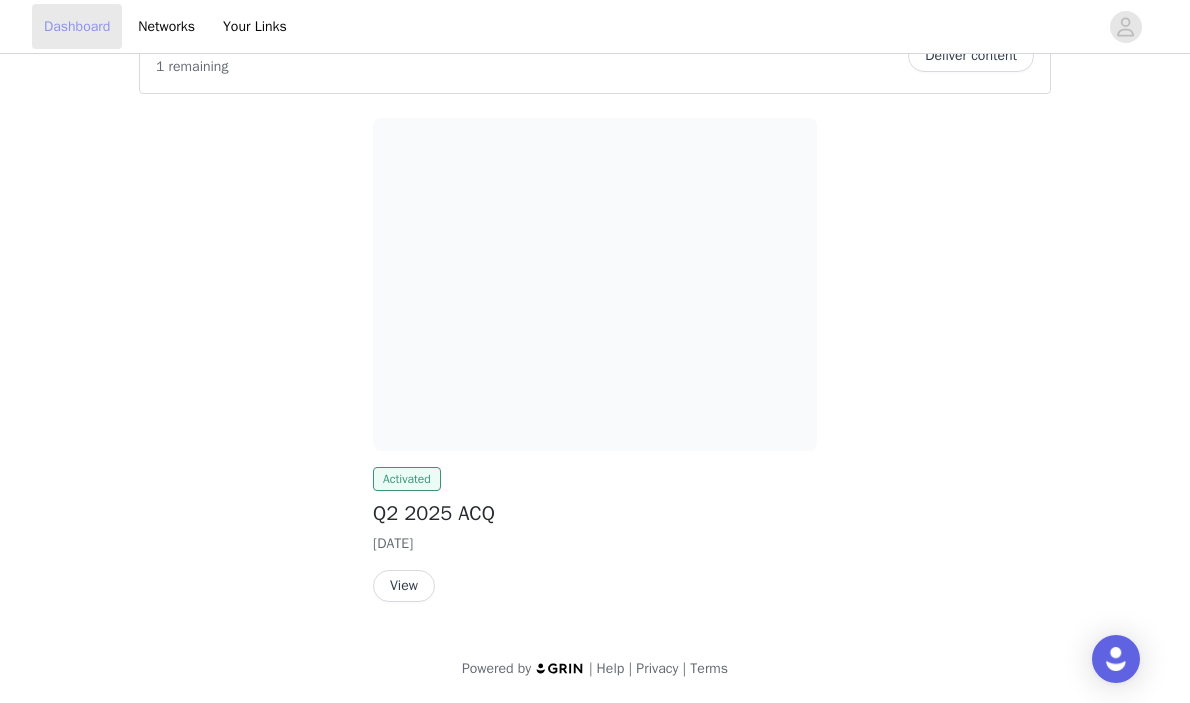 scroll, scrollTop: 0, scrollLeft: 0, axis: both 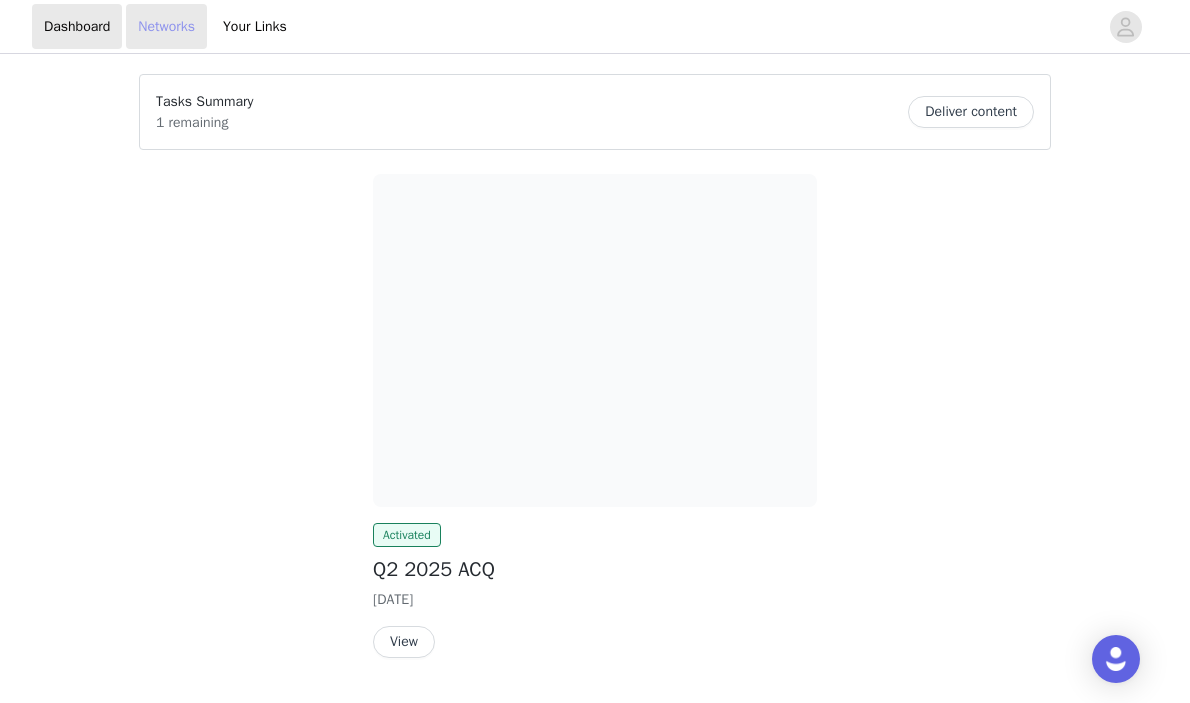 click on "Networks" at bounding box center [166, 26] 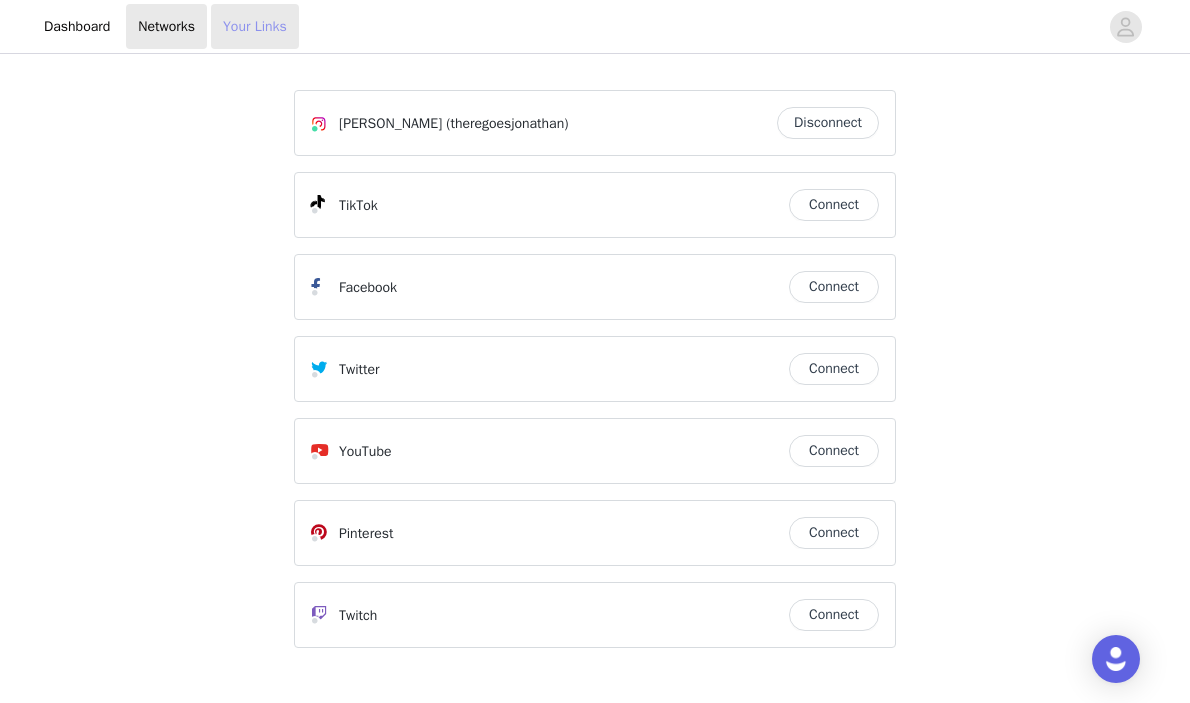 click on "Your Links" at bounding box center [255, 26] 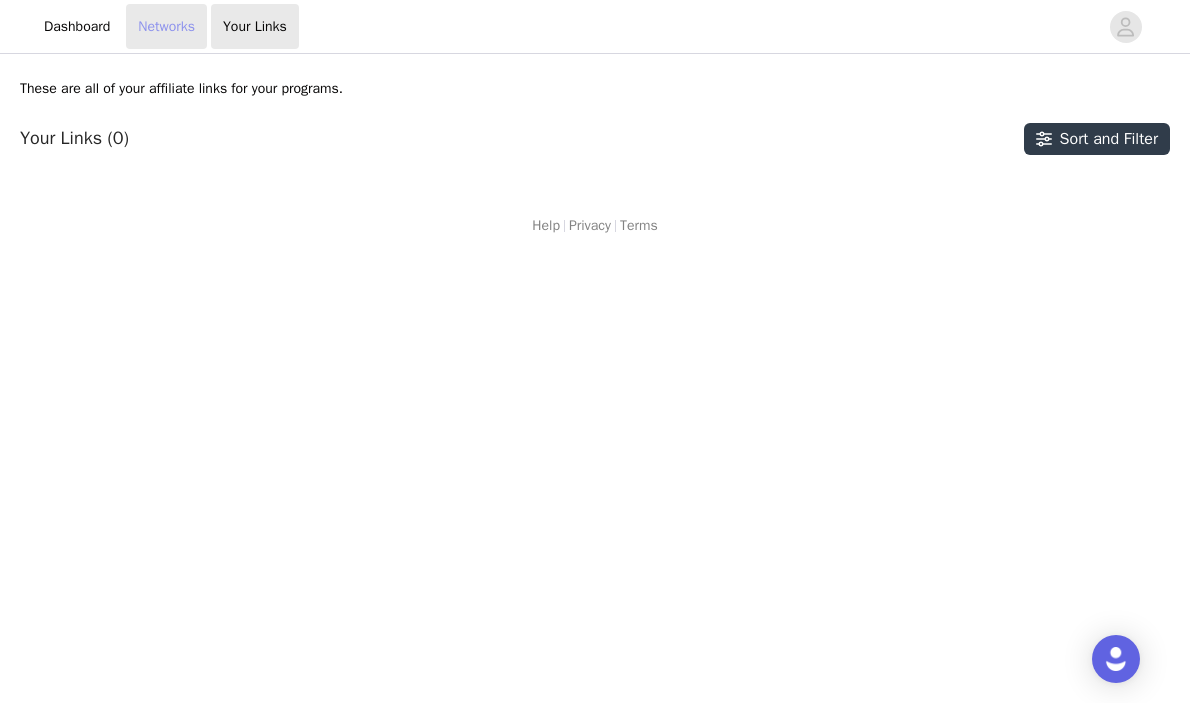 click on "Networks" at bounding box center (166, 26) 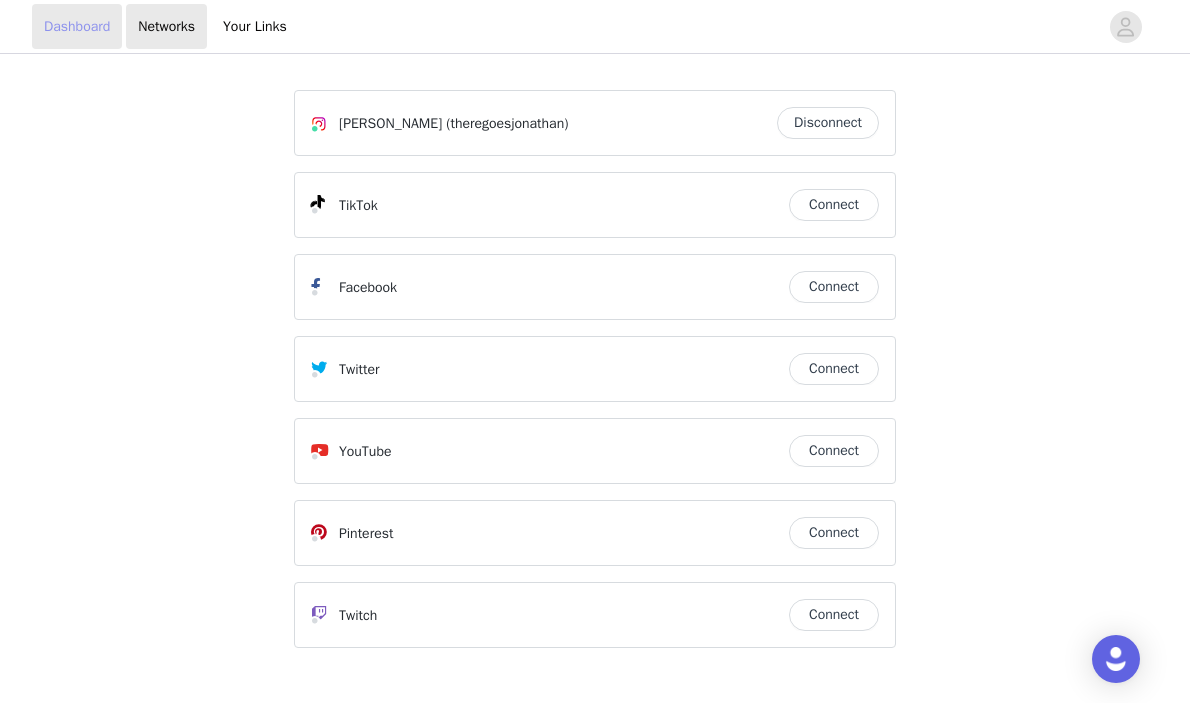click on "Dashboard" at bounding box center (77, 26) 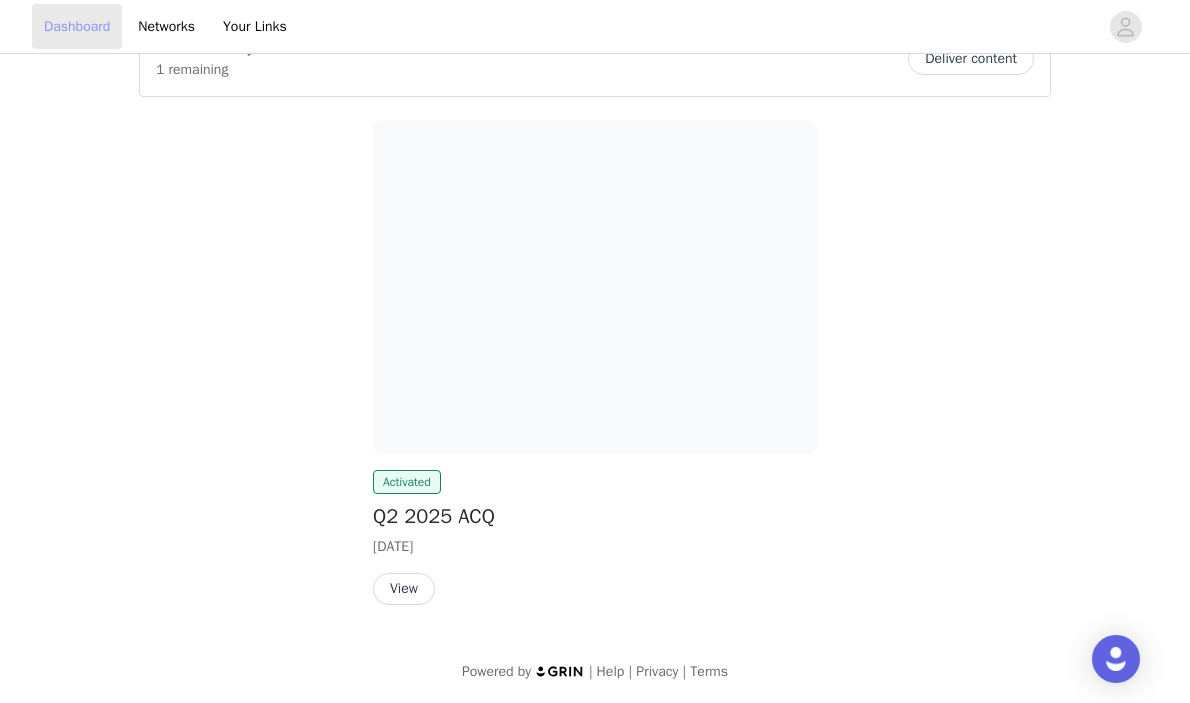 scroll, scrollTop: 56, scrollLeft: 0, axis: vertical 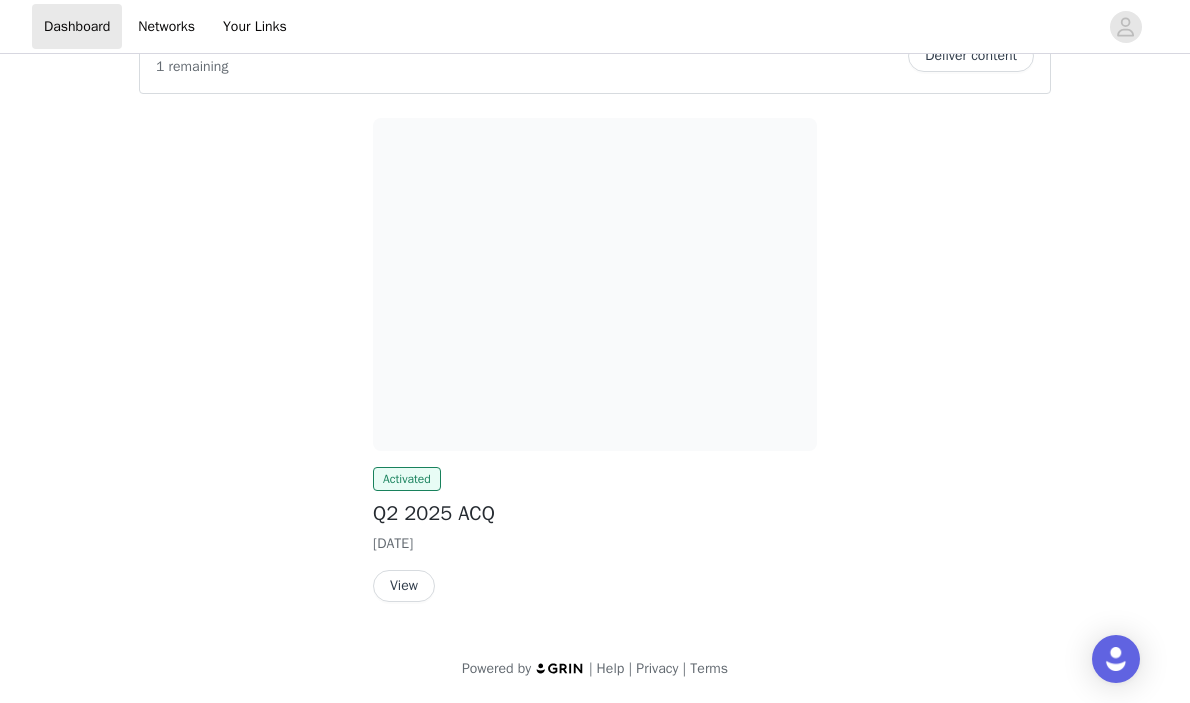 click on "View" at bounding box center (404, 586) 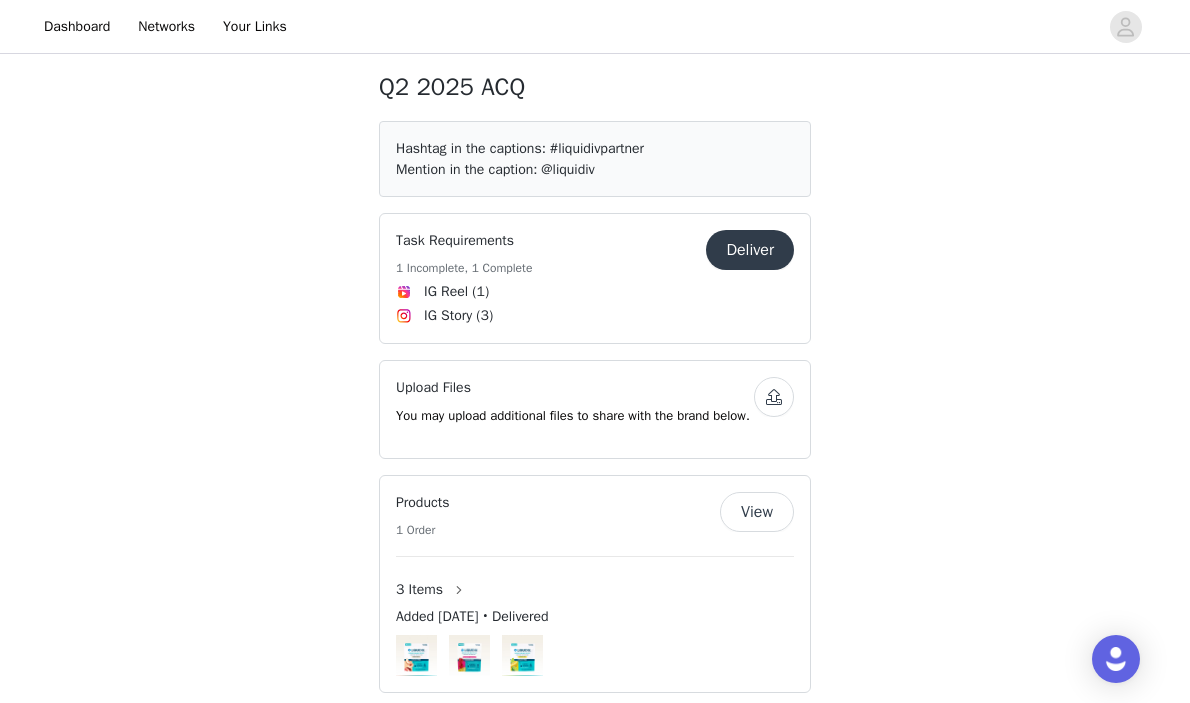 scroll, scrollTop: 116, scrollLeft: 0, axis: vertical 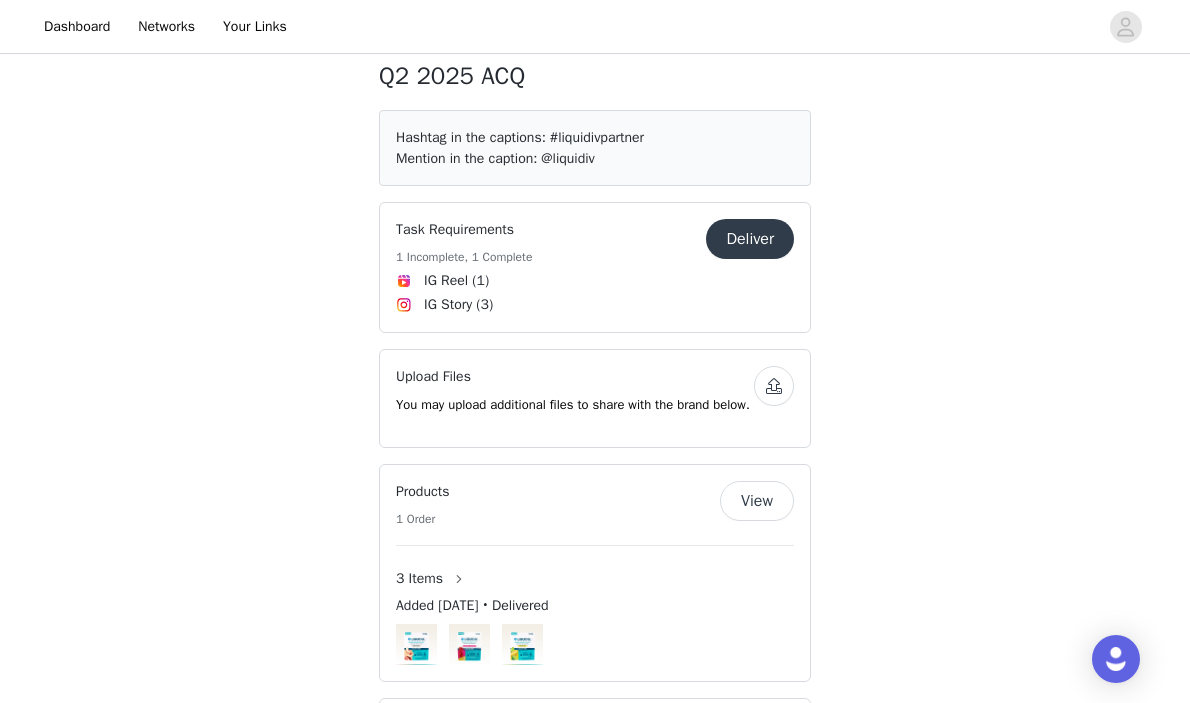 click on "Deliver" at bounding box center (750, 239) 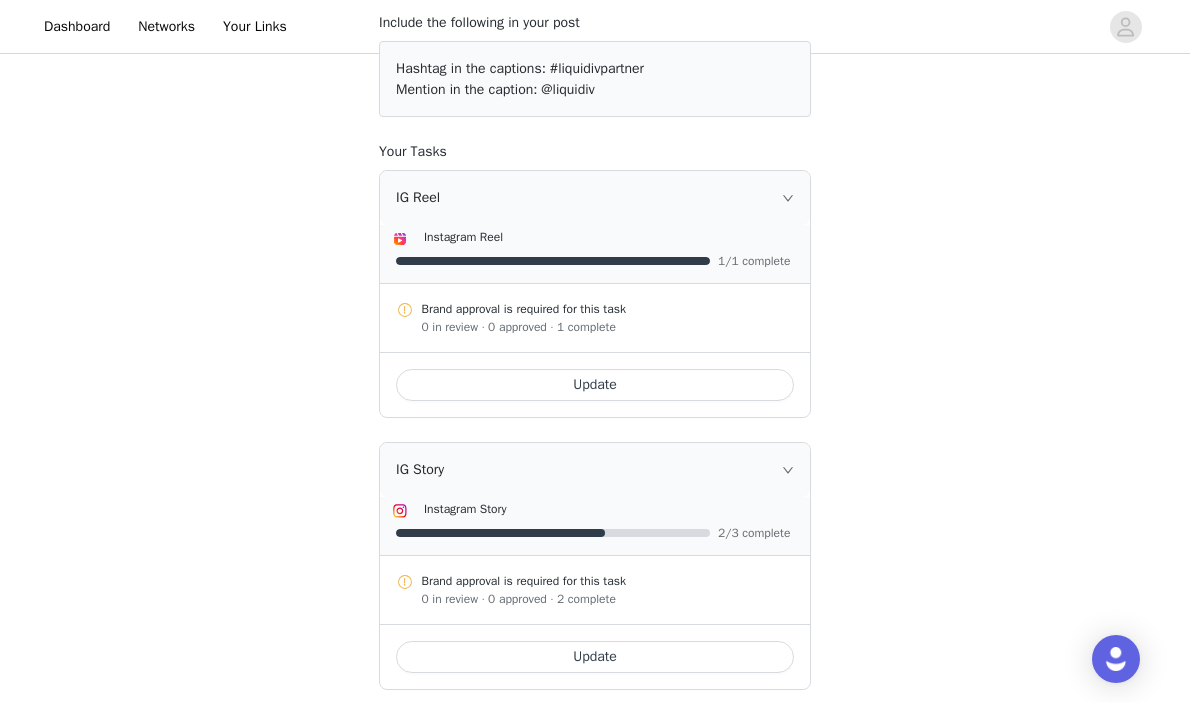 scroll, scrollTop: 241, scrollLeft: 0, axis: vertical 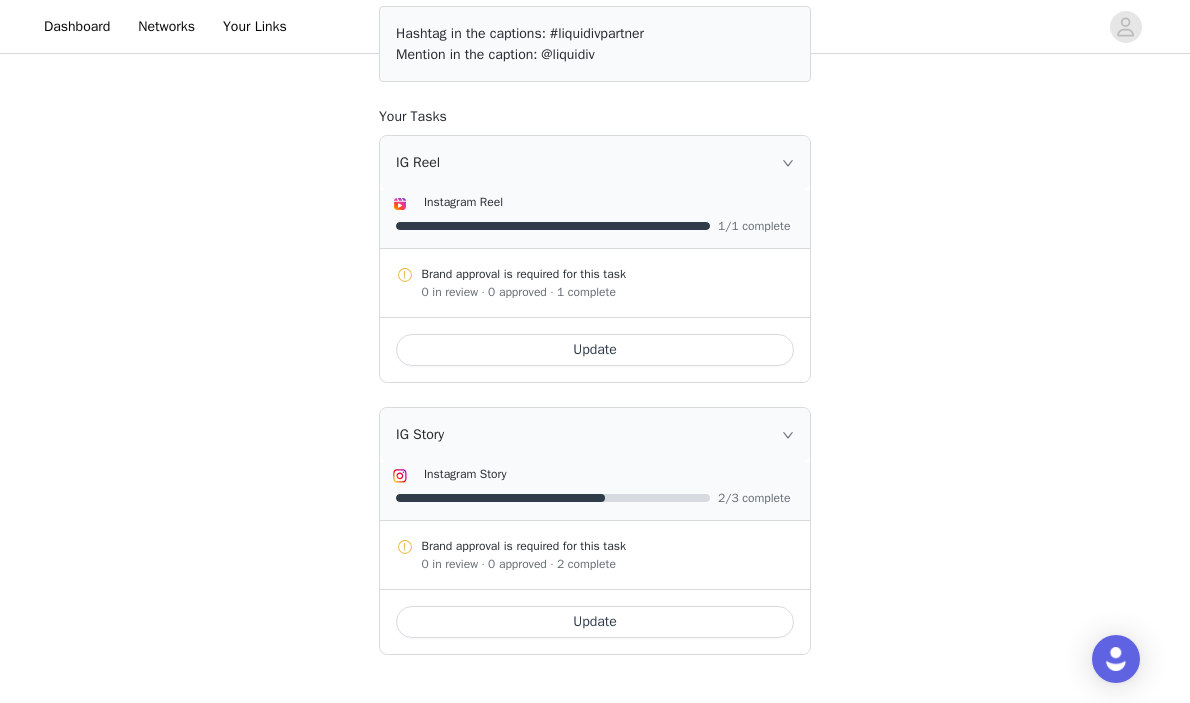 click on "Brand approval is required for this task
0 in review ·
0 approved ·
2 complete" at bounding box center (595, 555) 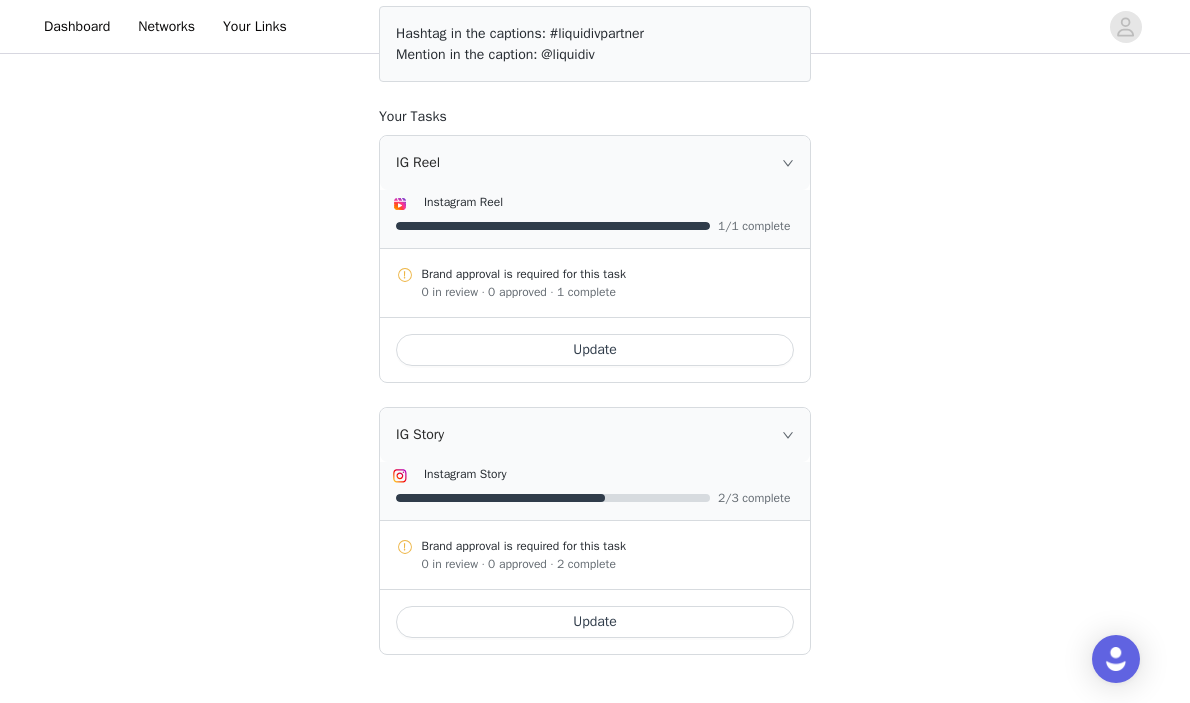click on "Update" at bounding box center [595, 622] 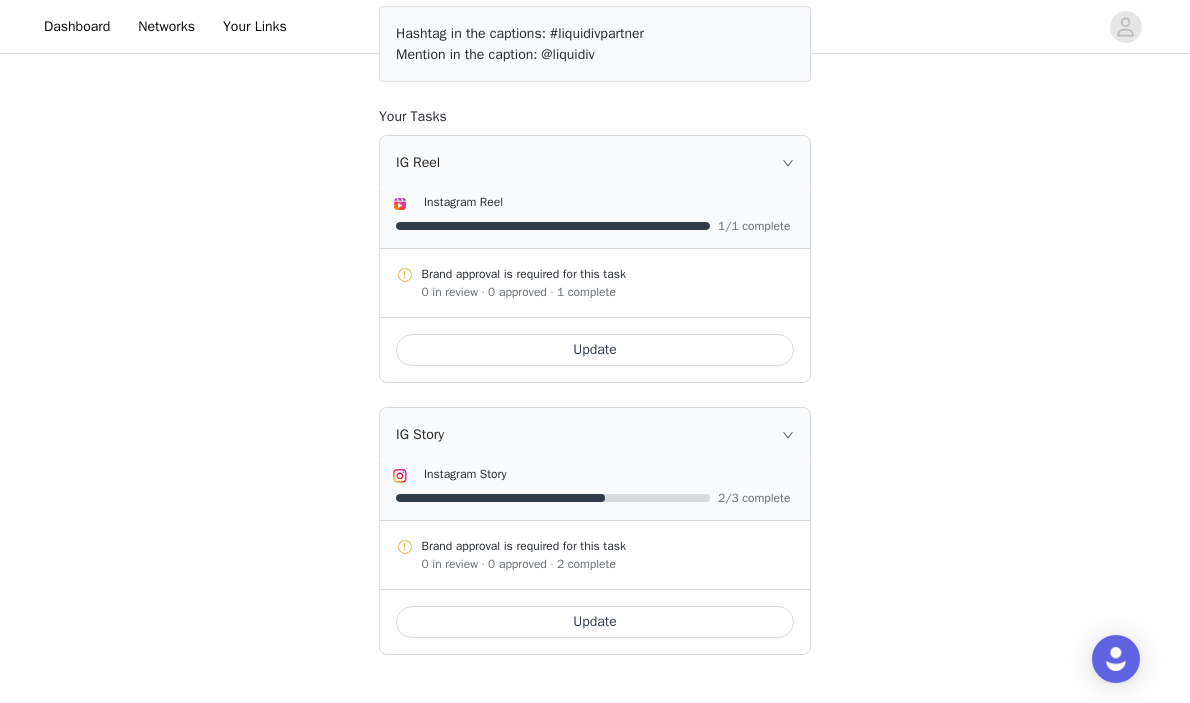 scroll, scrollTop: 0, scrollLeft: 0, axis: both 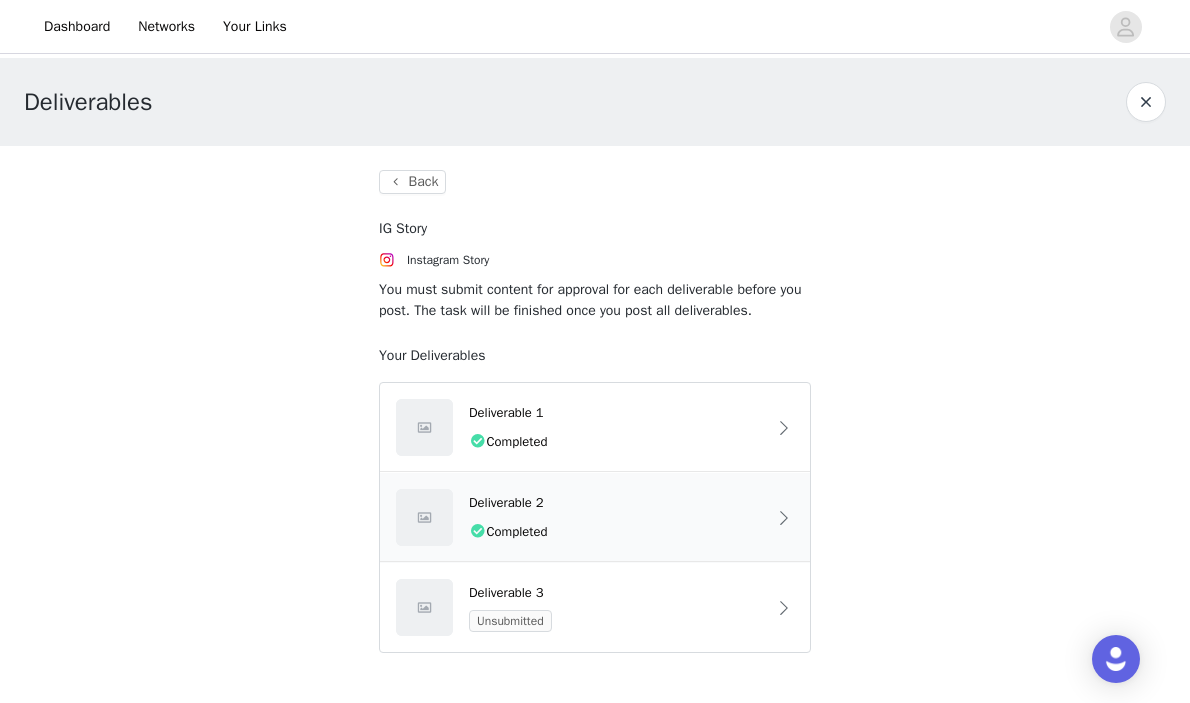 click on "Completed" at bounding box center [617, 531] 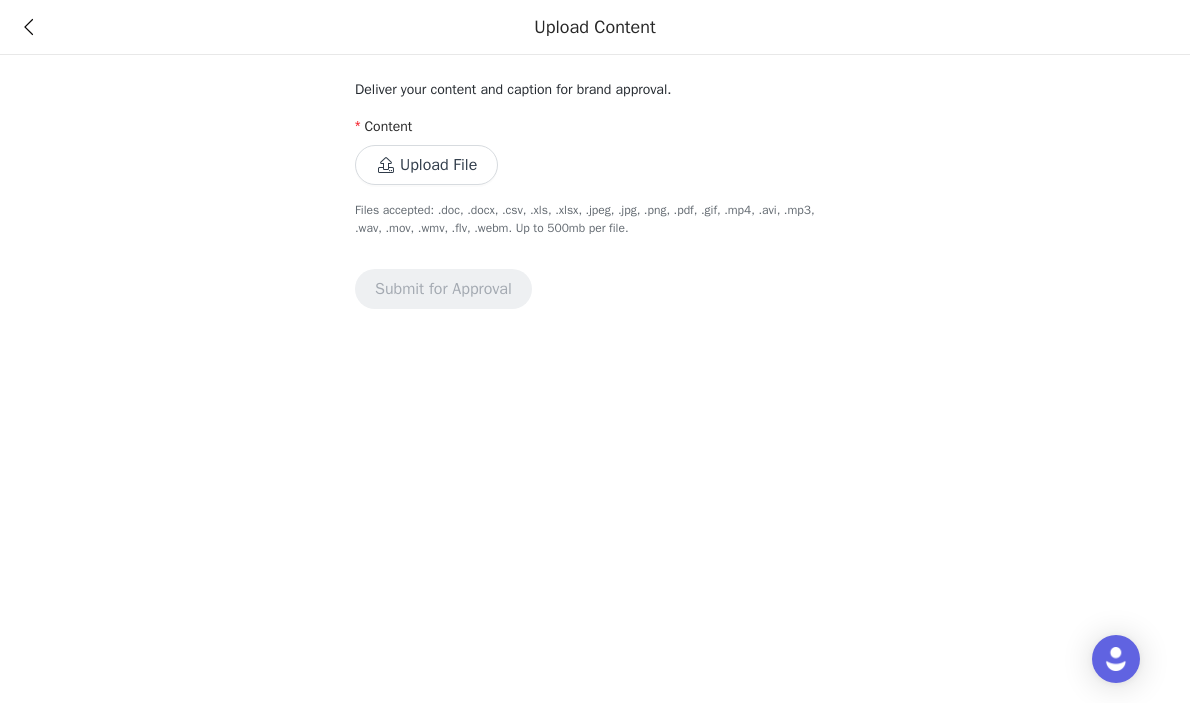 click on "Content" at bounding box center (595, 130) 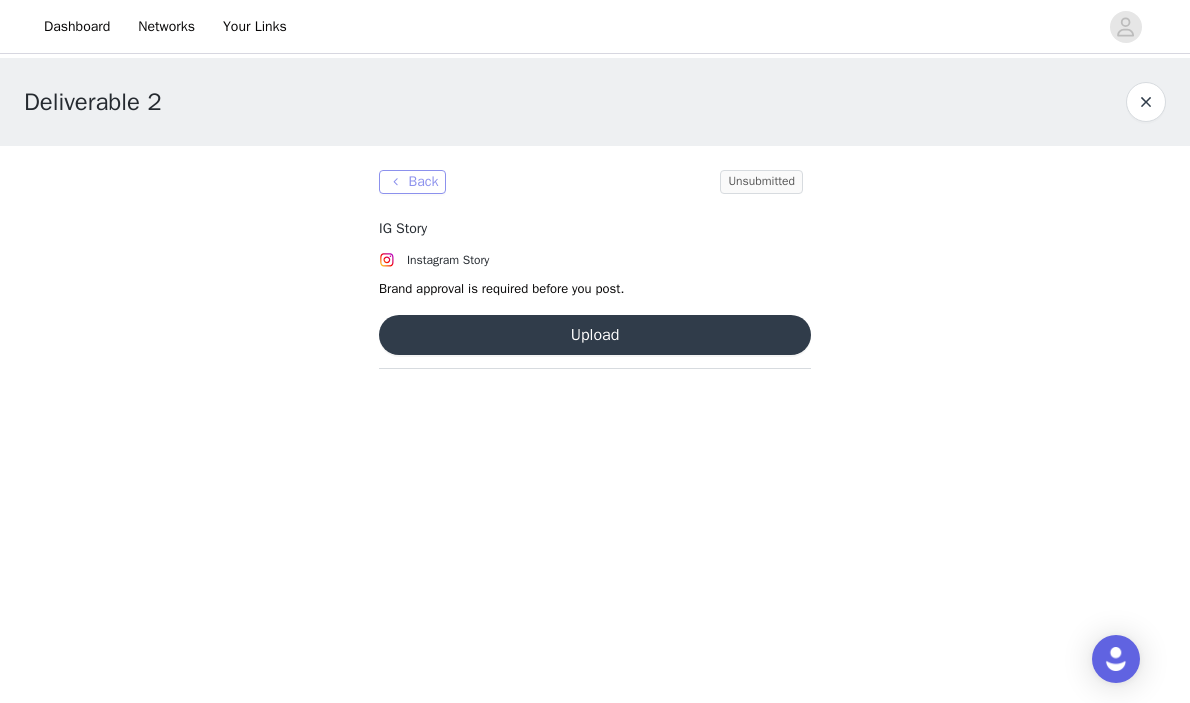 click on "Back" at bounding box center [412, 182] 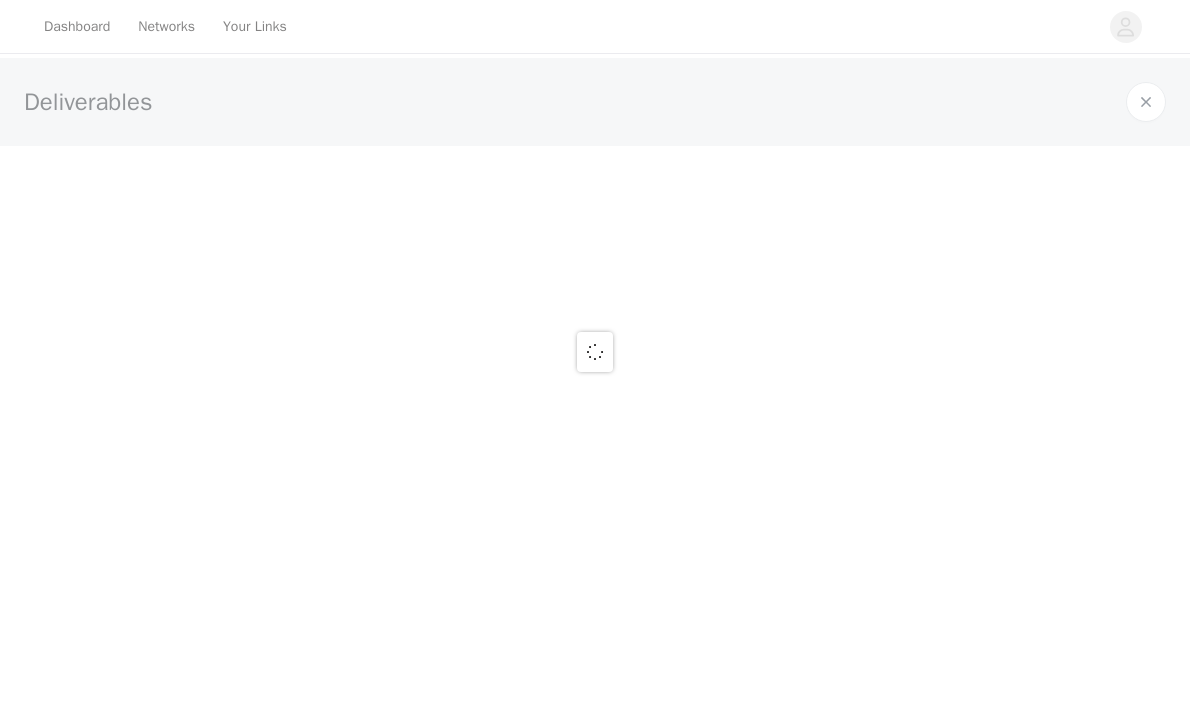 scroll, scrollTop: 0, scrollLeft: 0, axis: both 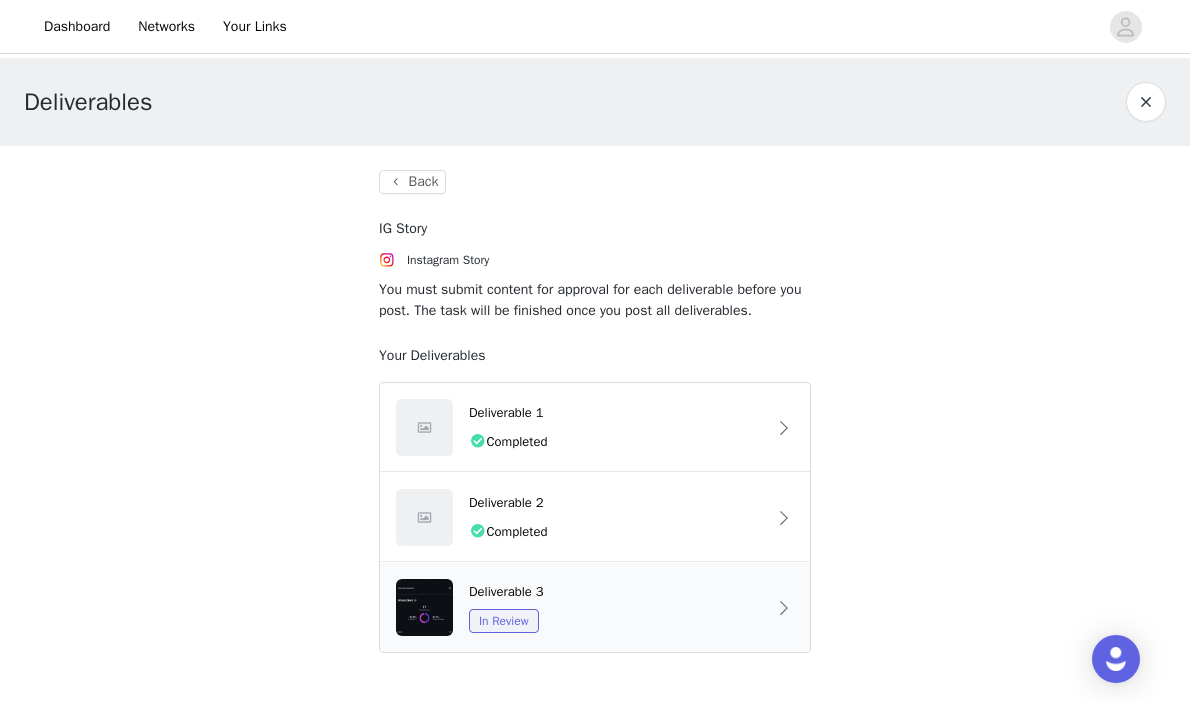click on "In Review" at bounding box center [617, 621] 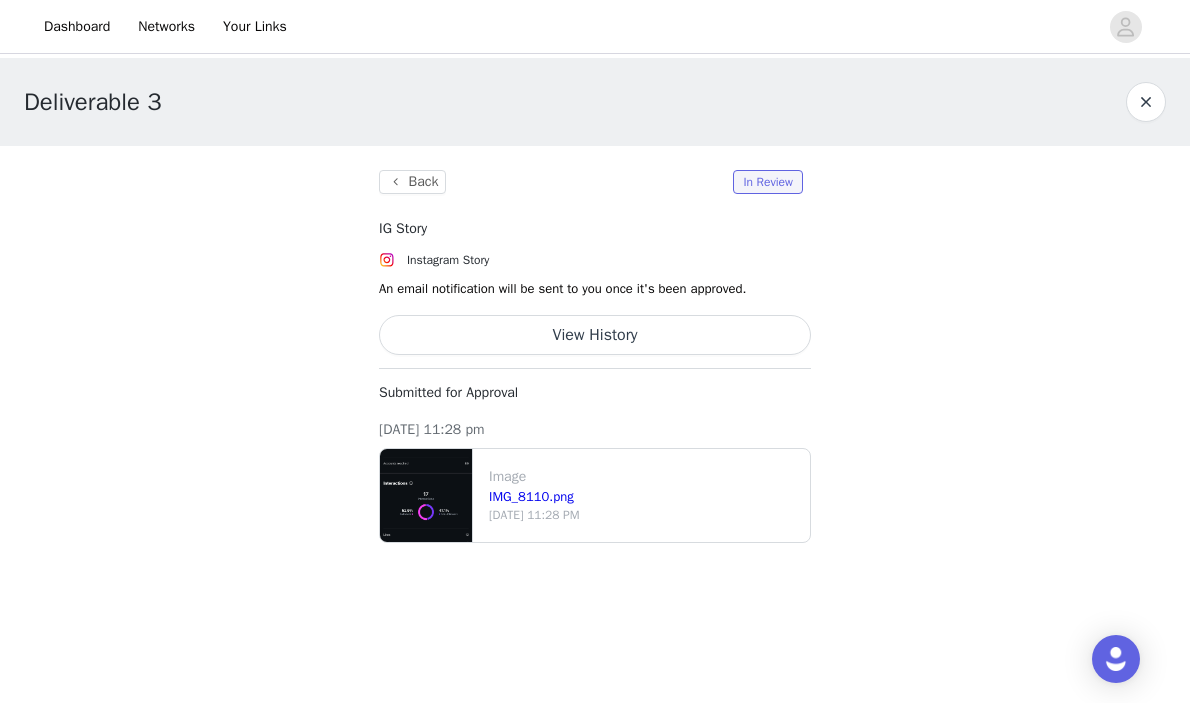 click on "IMG_8110.png" at bounding box center [645, 497] 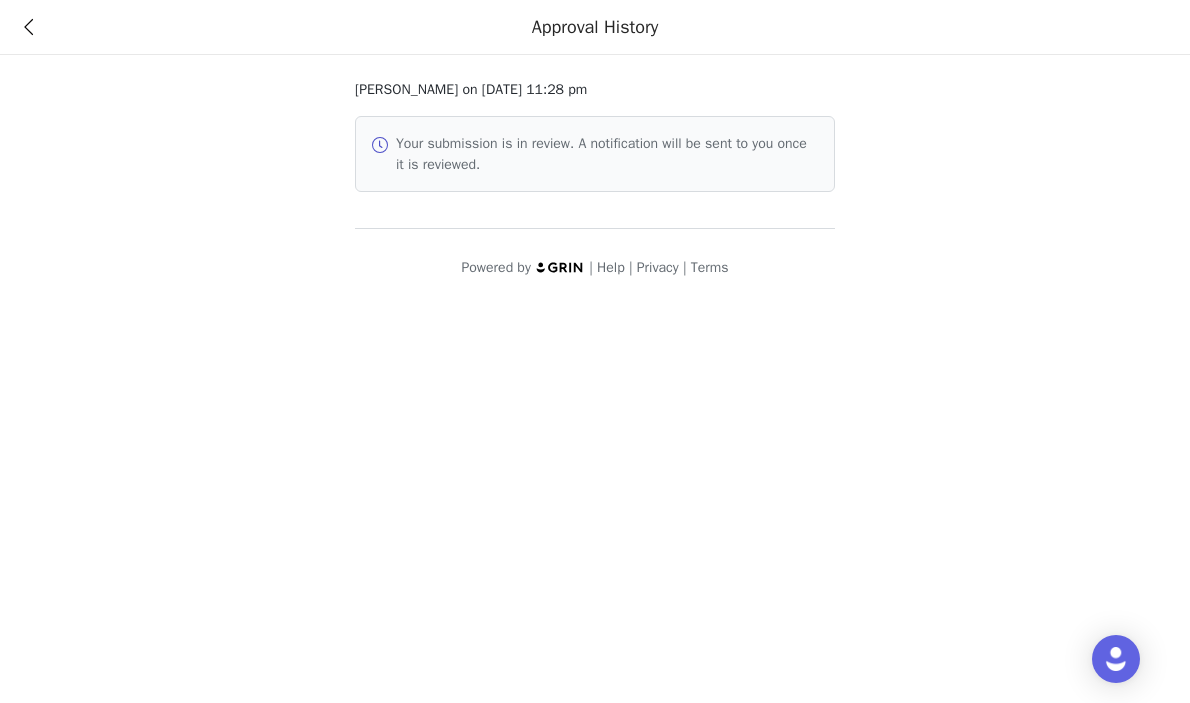 click on "Approval History" at bounding box center [595, 27] 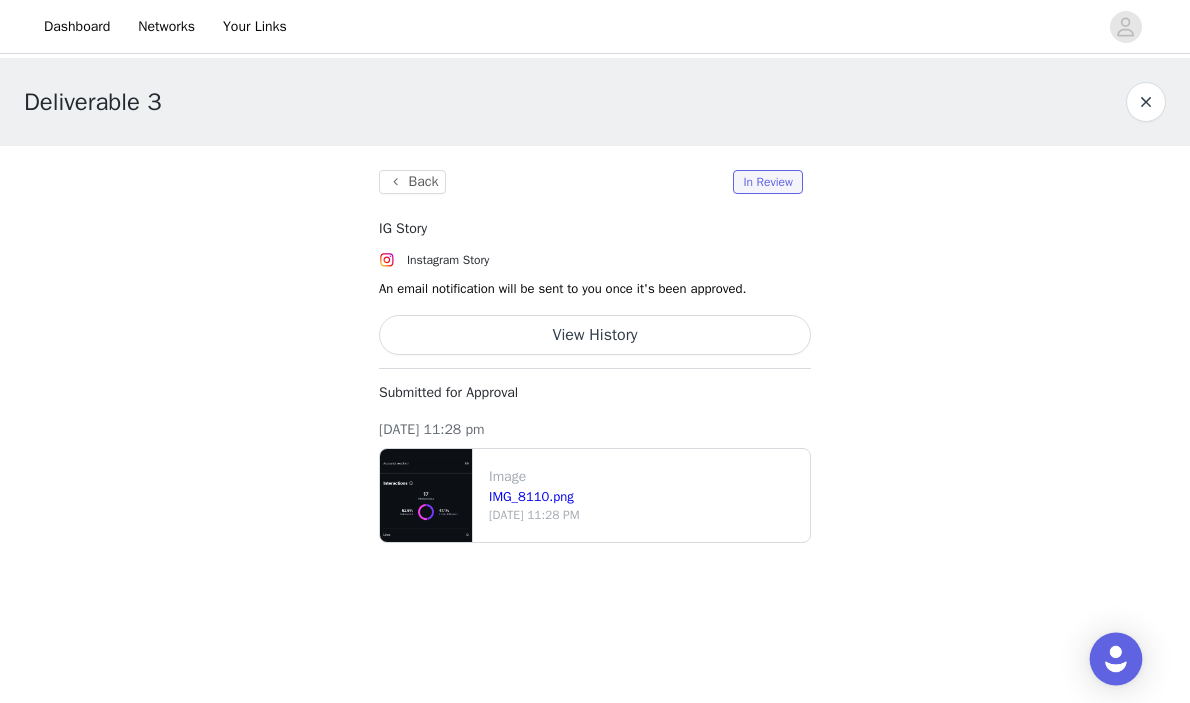 click at bounding box center (1116, 659) 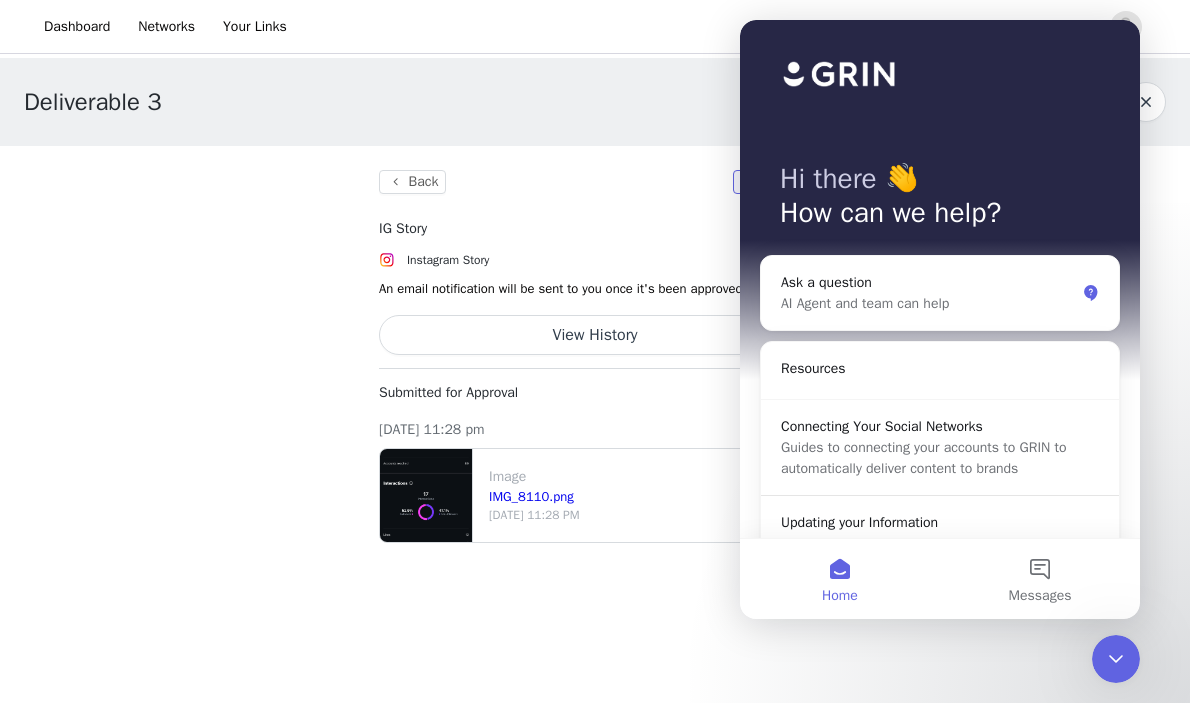 scroll, scrollTop: 0, scrollLeft: 0, axis: both 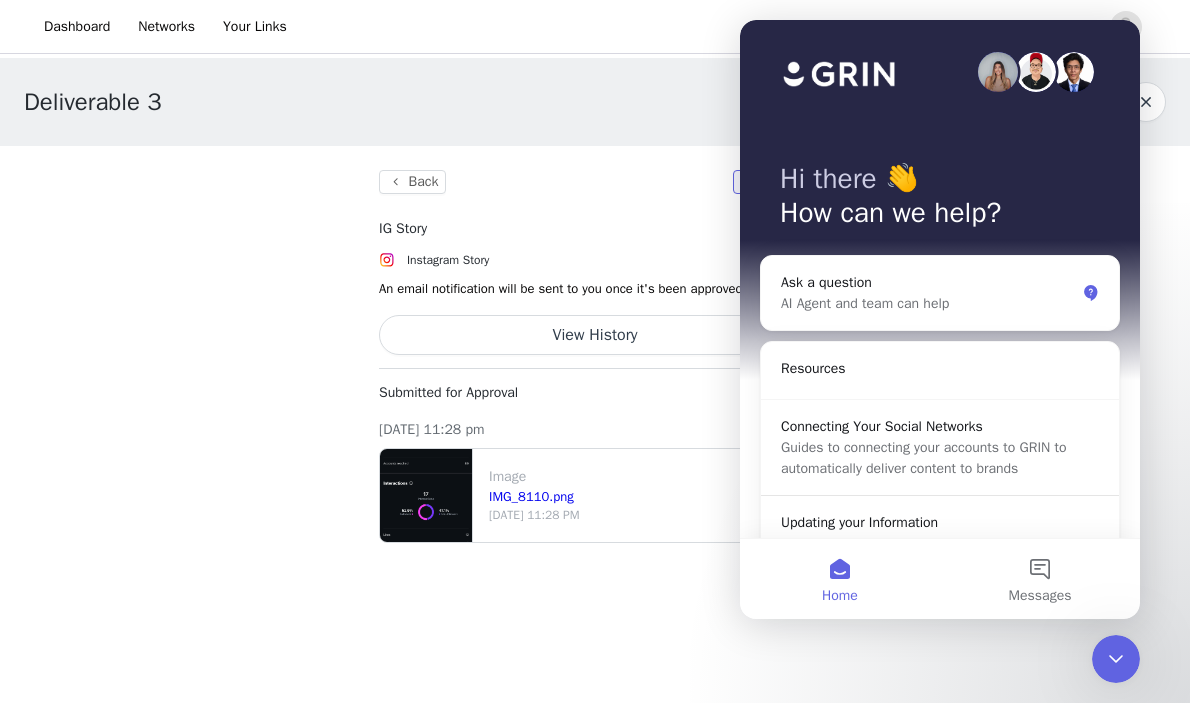 click on "Dashboard Networks Your Links
Deliverable 3
Back
In Review
IG Story       Instagram Story
An email notification will be sent to you once it's been approved.
View History
Submitted for Approval
Jul 11 2025 at
11:28 pm
Image   IMG_8110.png   Jul 11 2025 11:28 PM                     Approval History
Jonathan Acevedo on Jul 11, 2025 at
11:28 pm
Your submission is in review. A notification will be sent to you once it is reviewed.
Powered by       |    Help    |    Privacy    |    Terms" at bounding box center (595, 351) 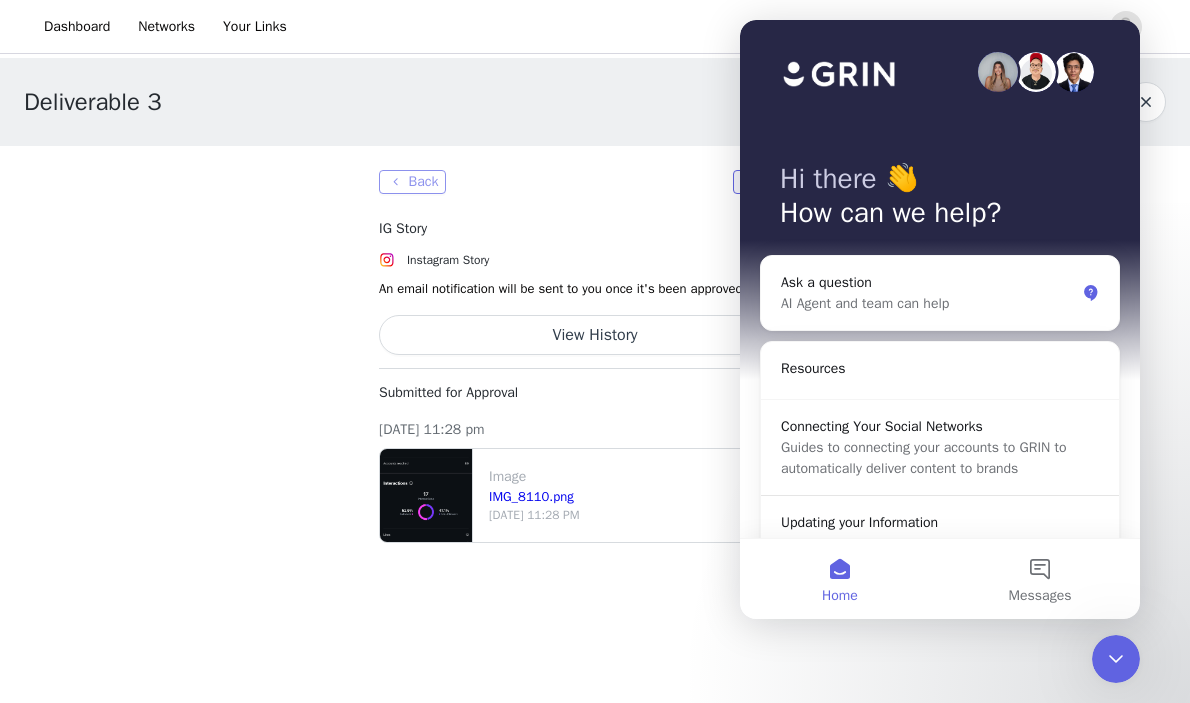 click on "Back" at bounding box center [412, 182] 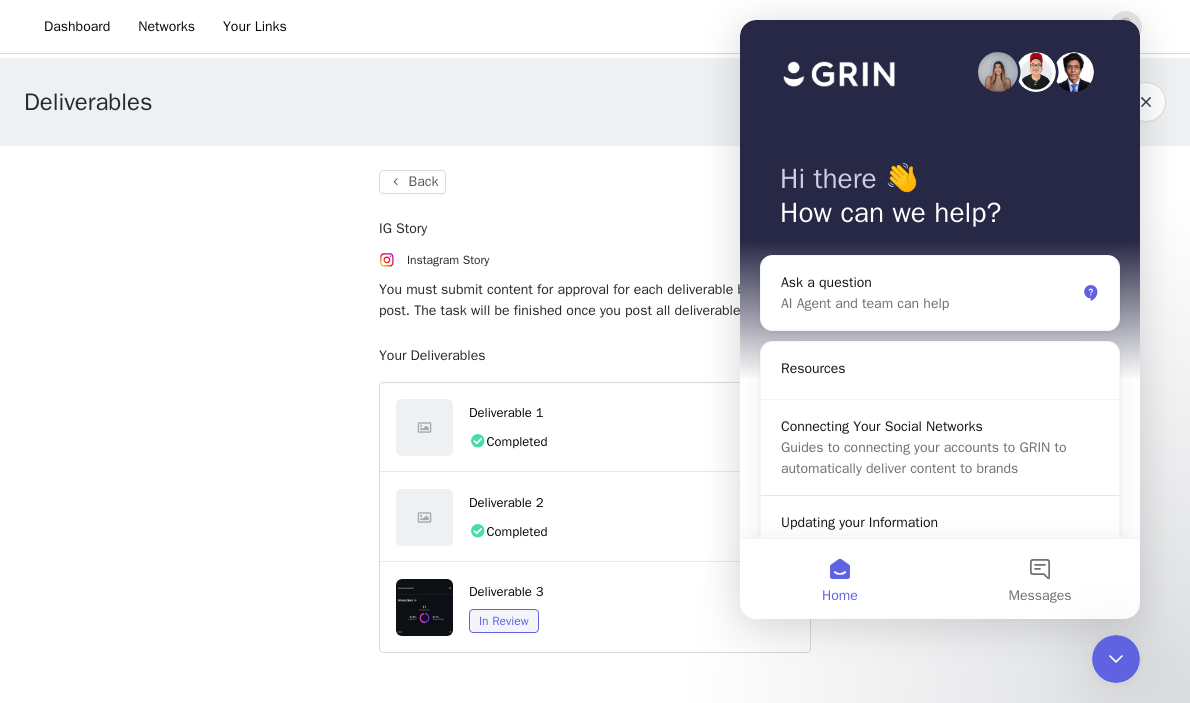 click at bounding box center [1146, 102] 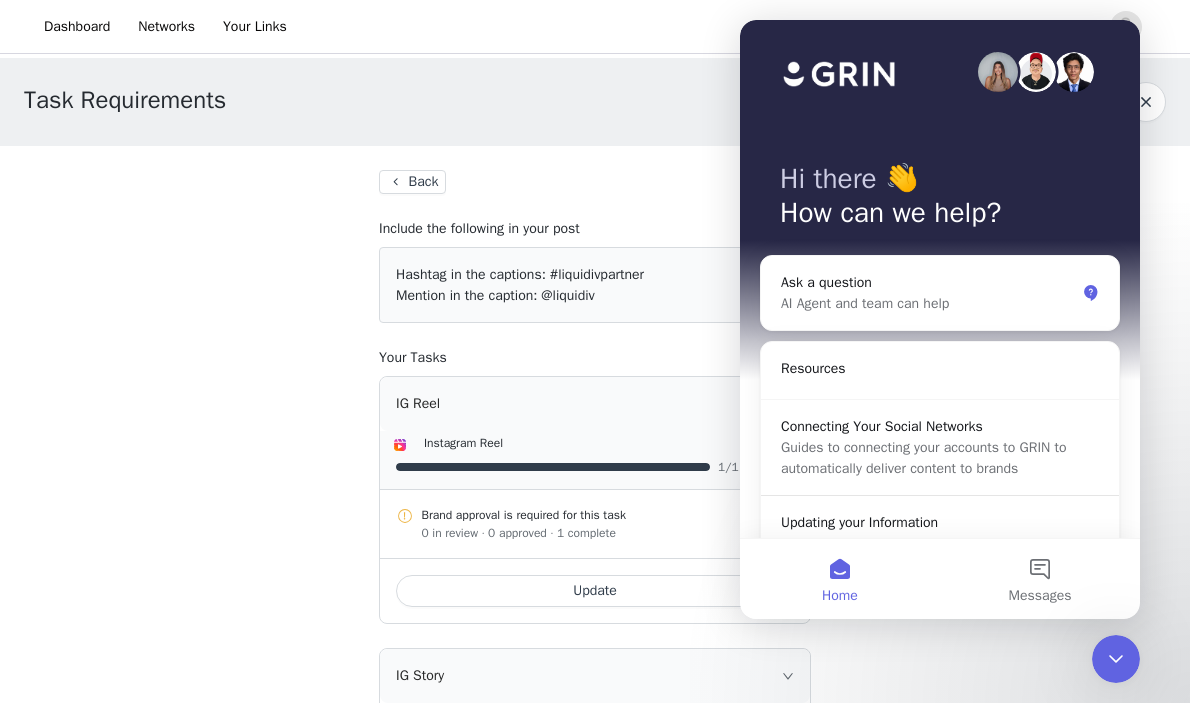 click at bounding box center (597, 466) 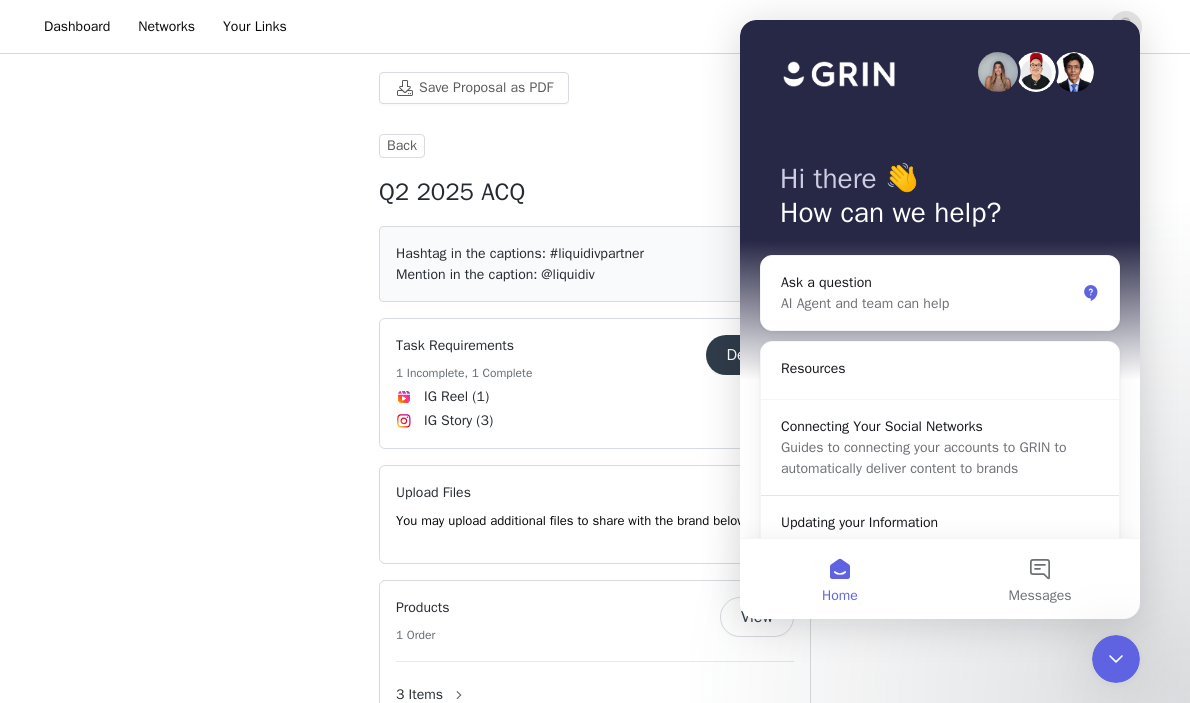 click 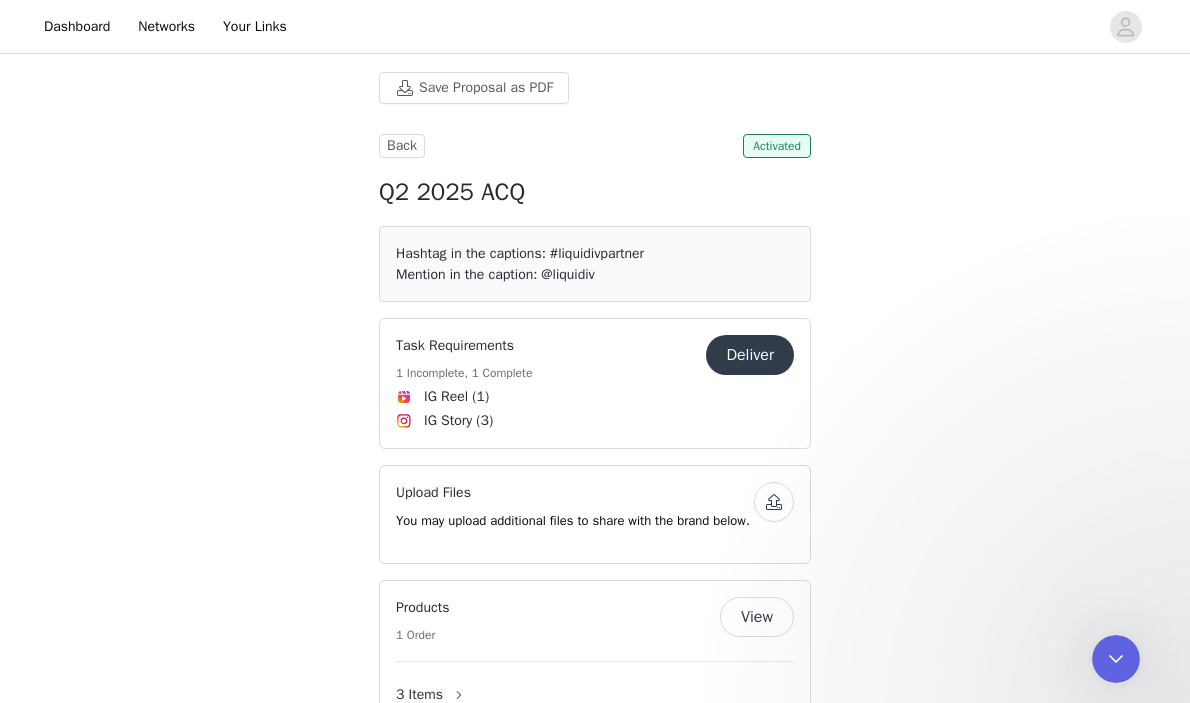 scroll, scrollTop: 0, scrollLeft: 0, axis: both 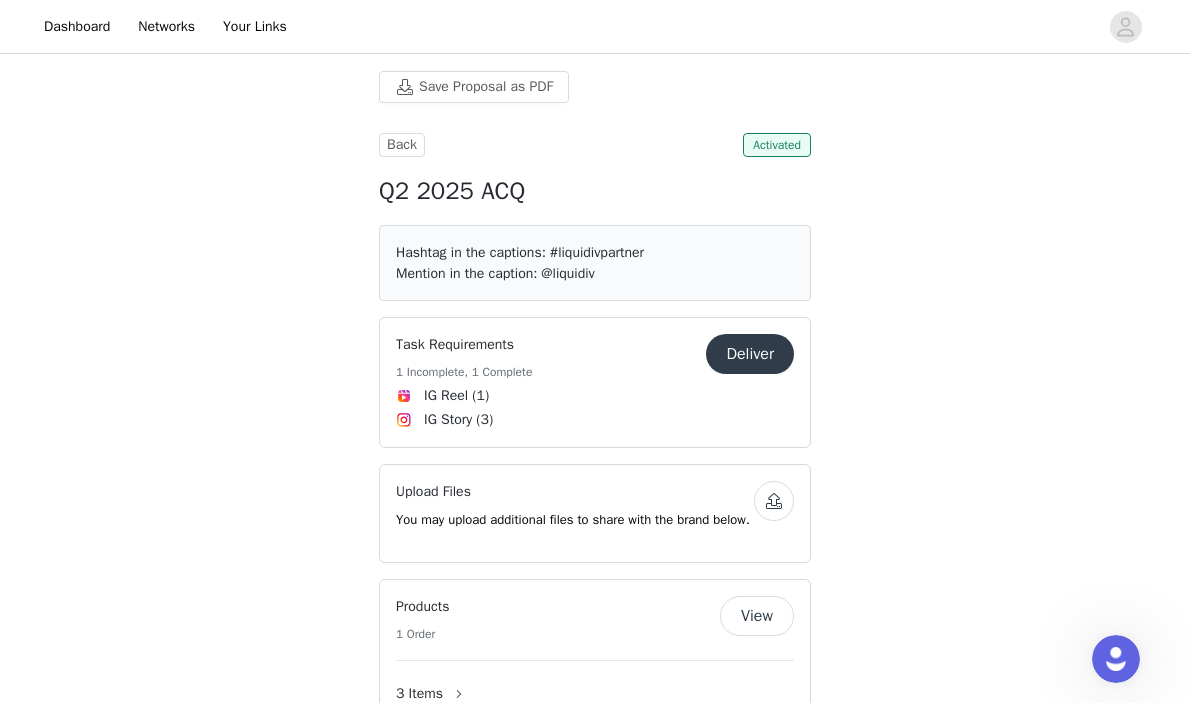 click at bounding box center [774, 501] 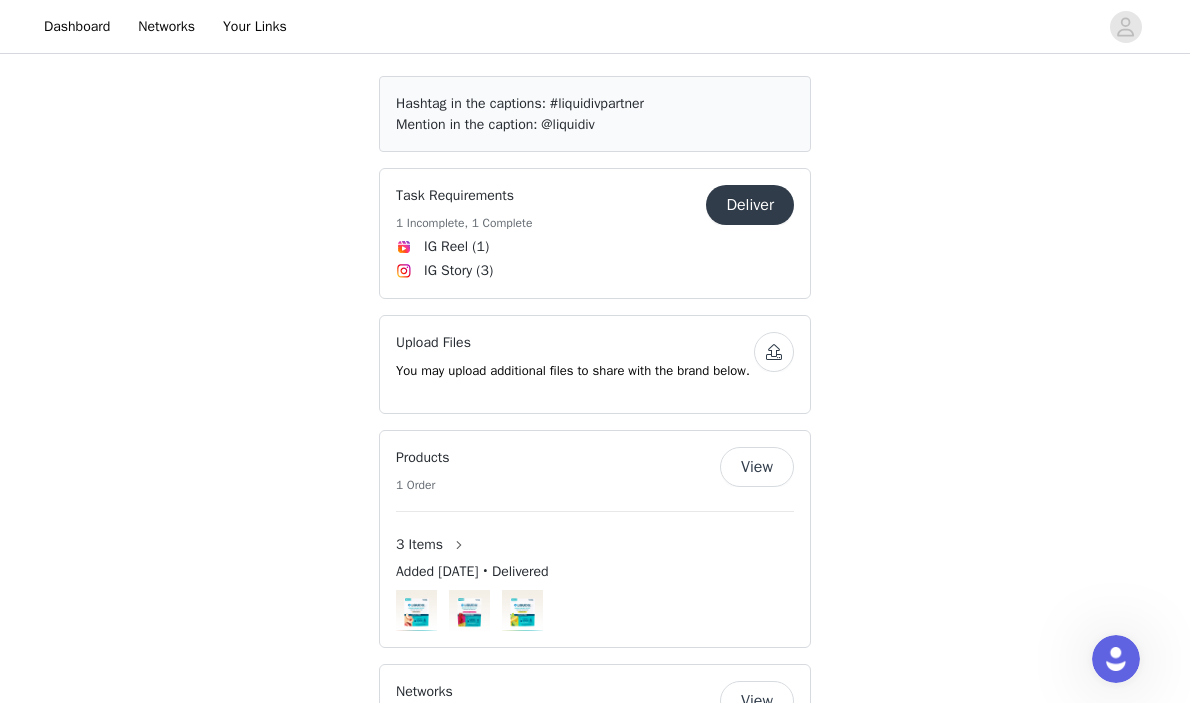 scroll, scrollTop: 147, scrollLeft: 0, axis: vertical 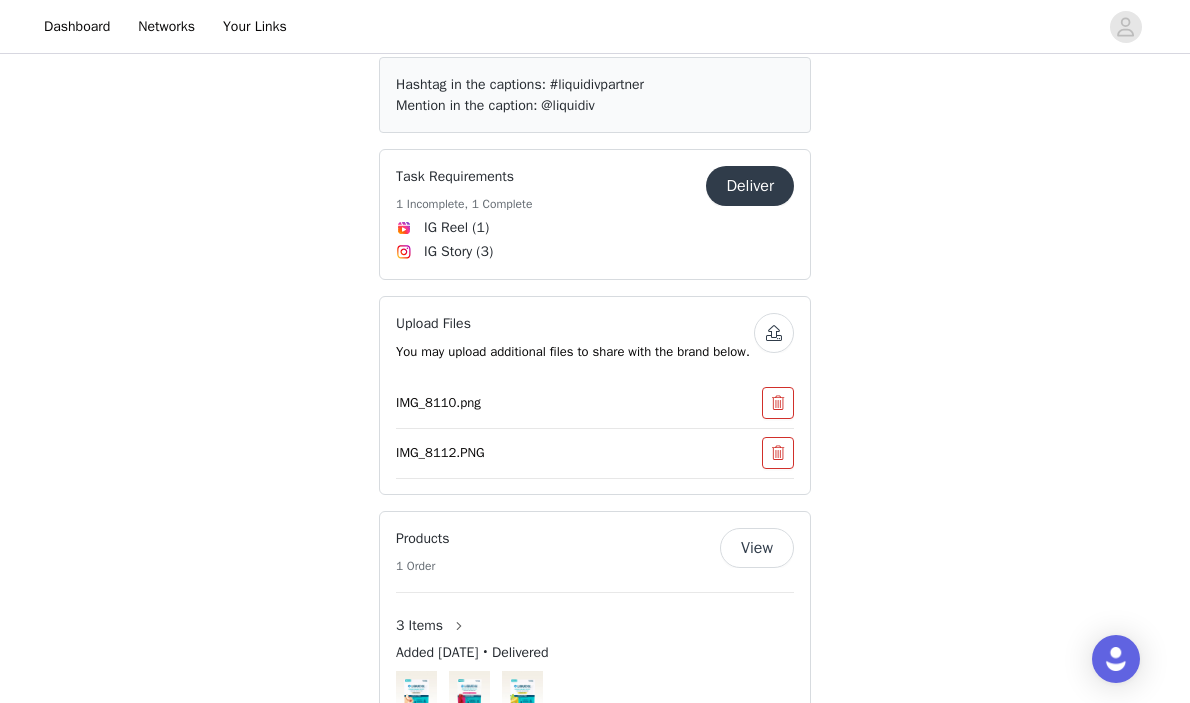 click at bounding box center [774, 333] 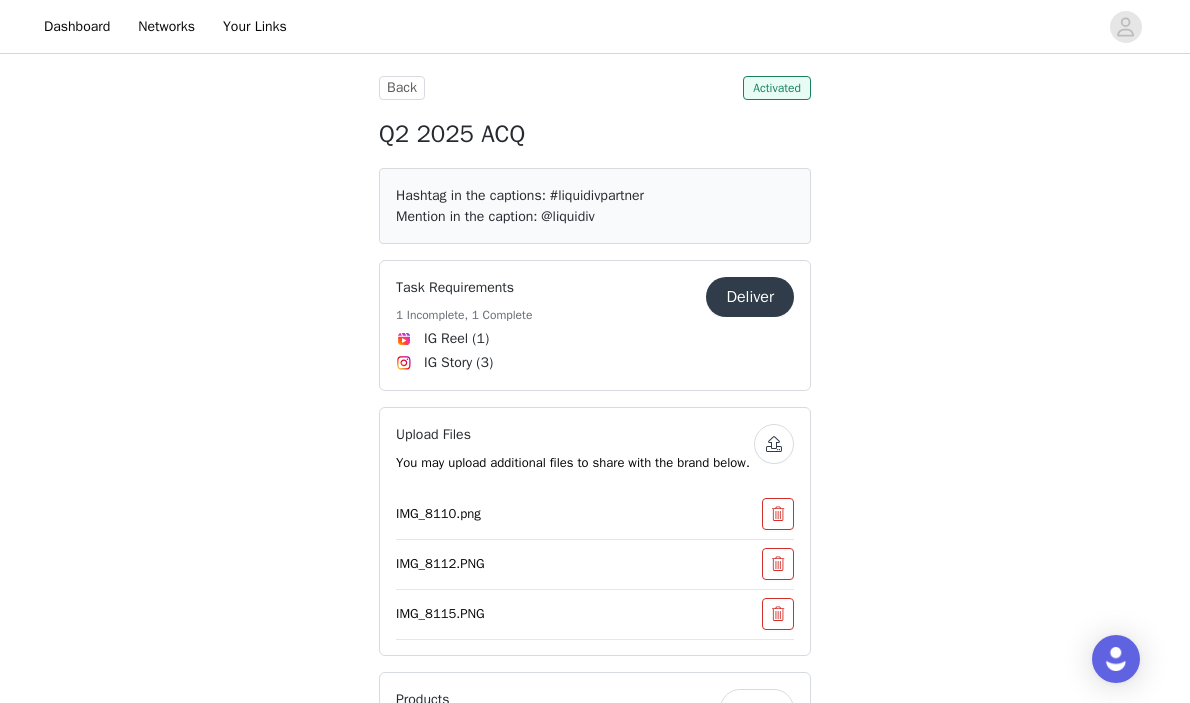 scroll, scrollTop: 116, scrollLeft: 0, axis: vertical 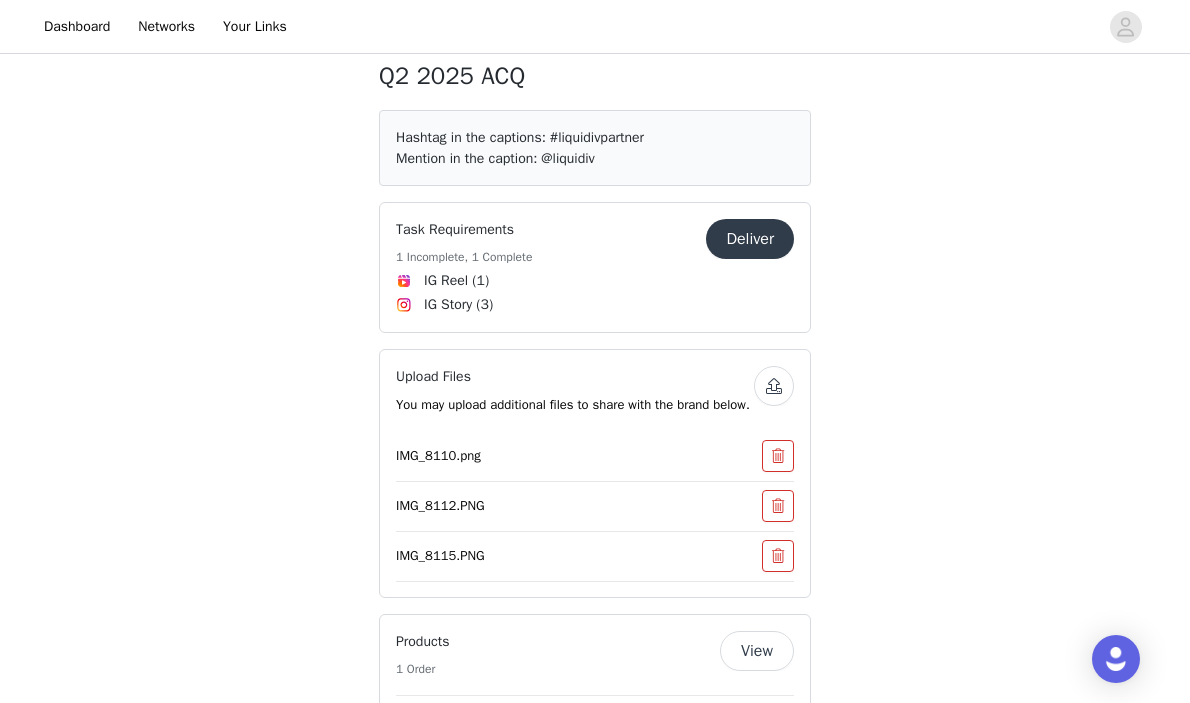 click at bounding box center [774, 386] 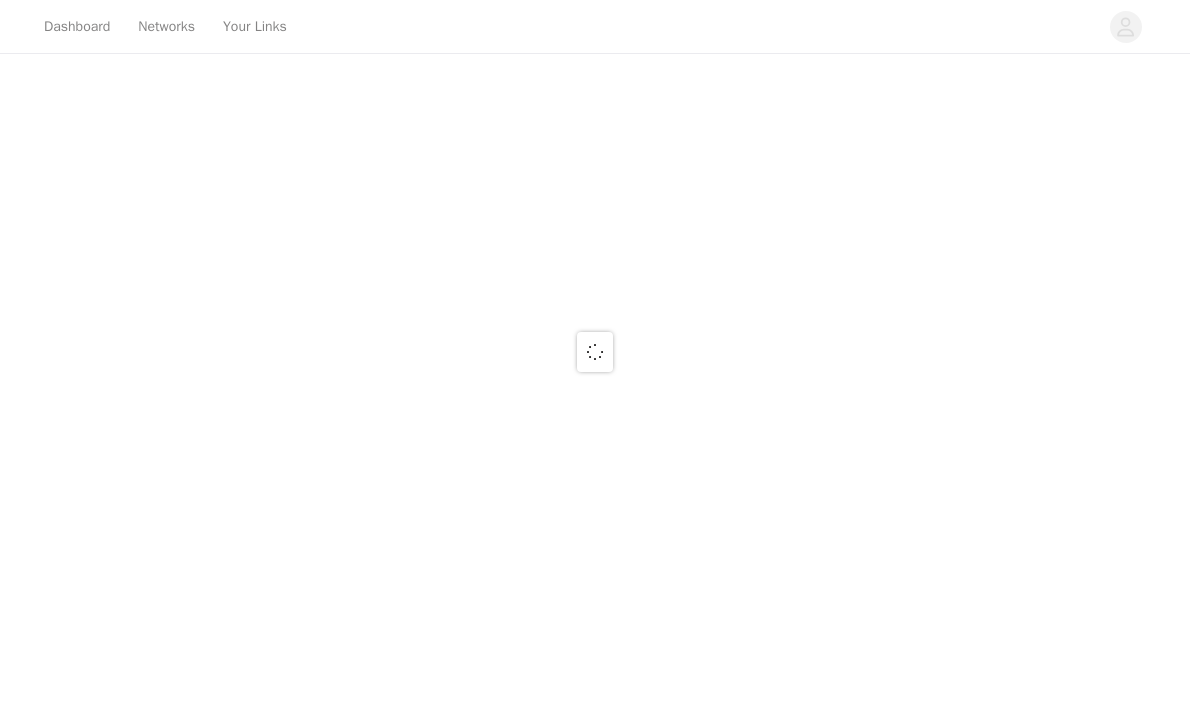 scroll, scrollTop: 0, scrollLeft: 0, axis: both 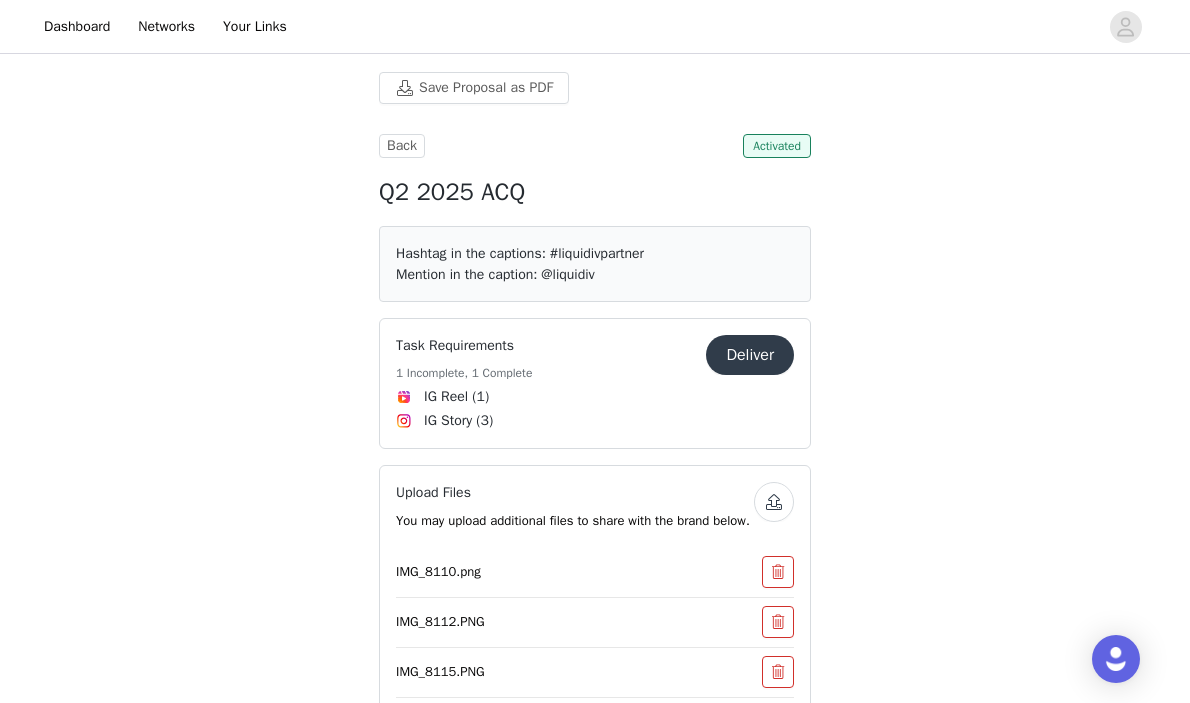 click on "Upload Files   You may upload additional files to share with the brand below." at bounding box center (595, 514) 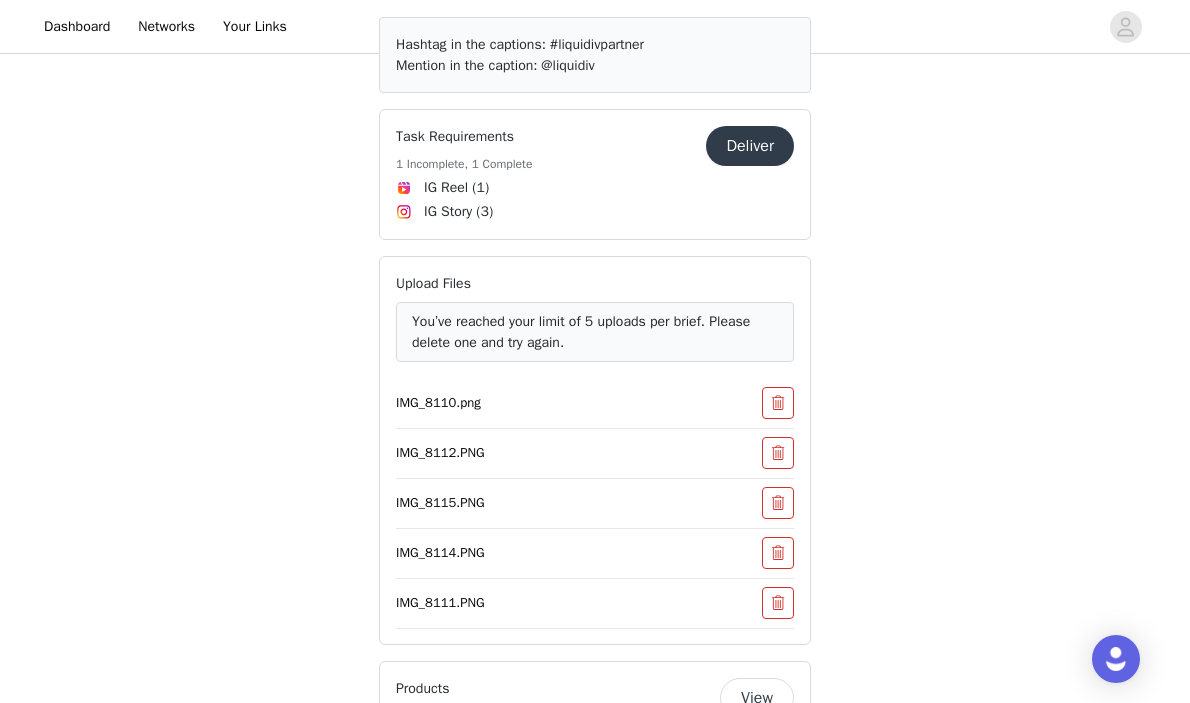 scroll, scrollTop: 214, scrollLeft: 0, axis: vertical 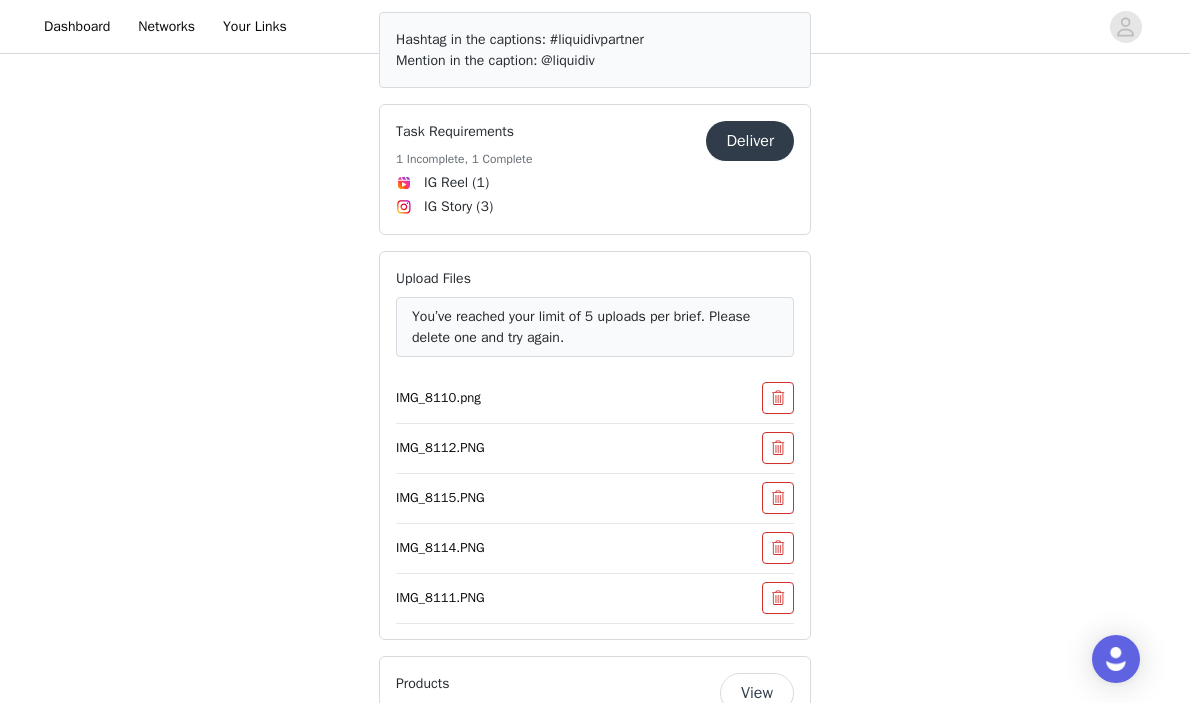 click at bounding box center (778, 398) 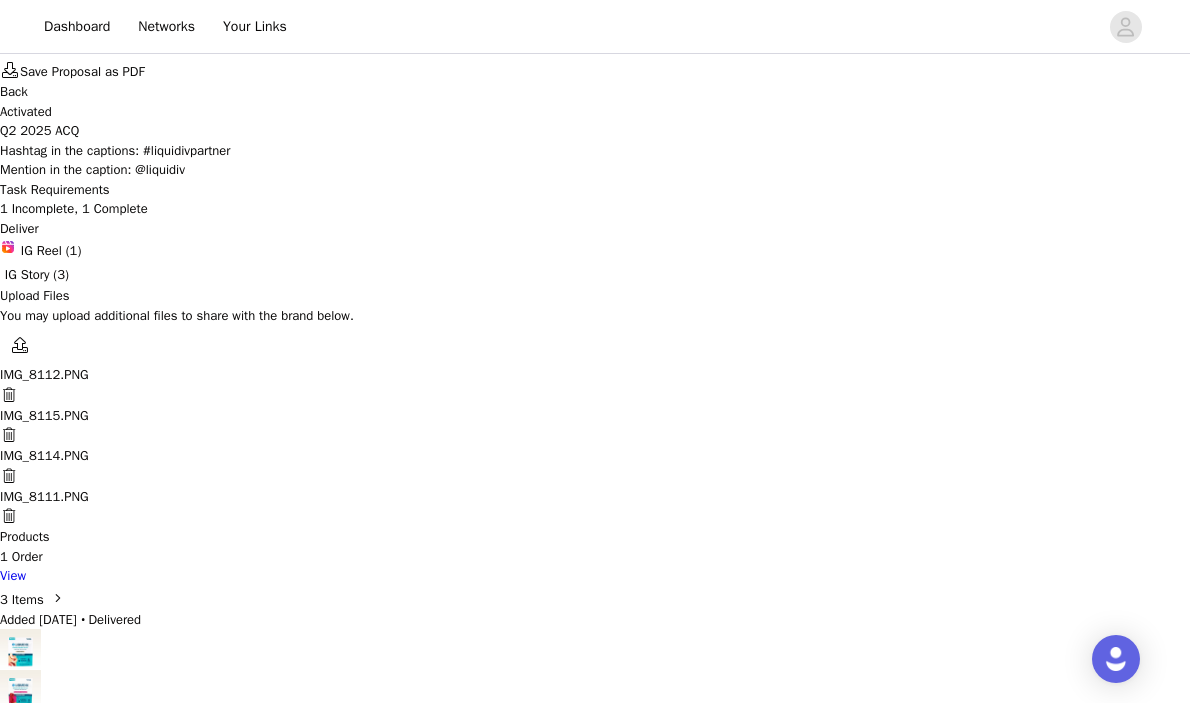 scroll, scrollTop: 156, scrollLeft: 0, axis: vertical 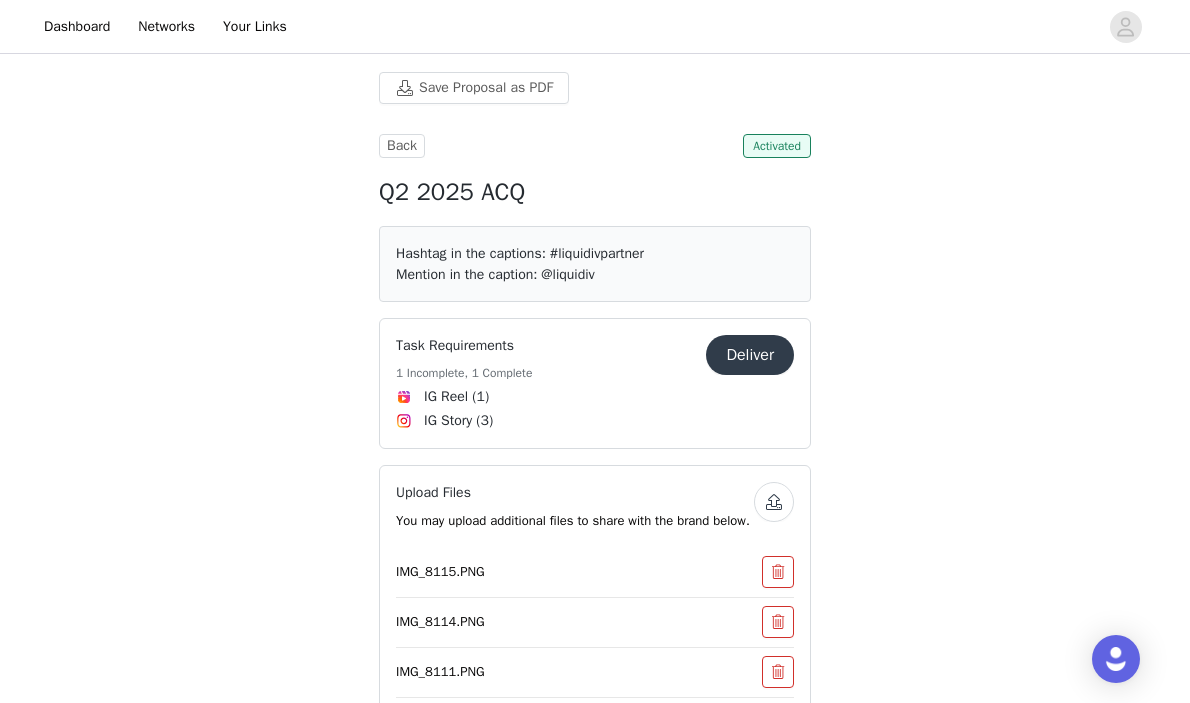 click at bounding box center (778, 572) 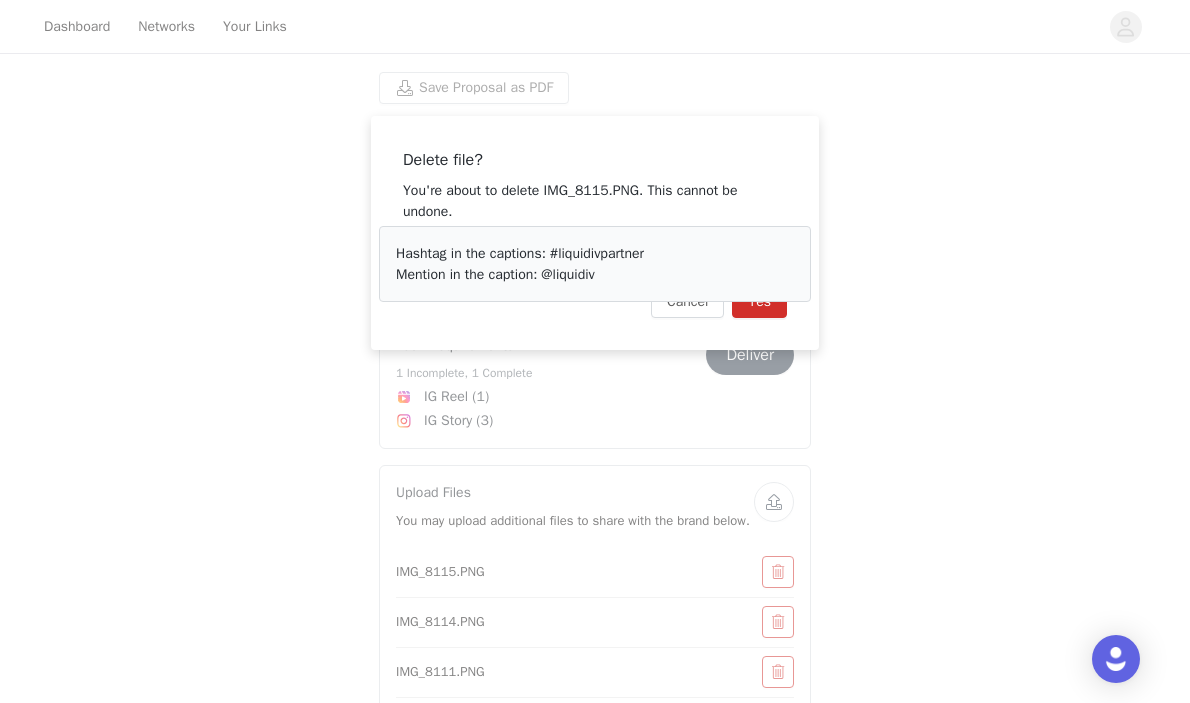 click on "Yes" at bounding box center (759, 302) 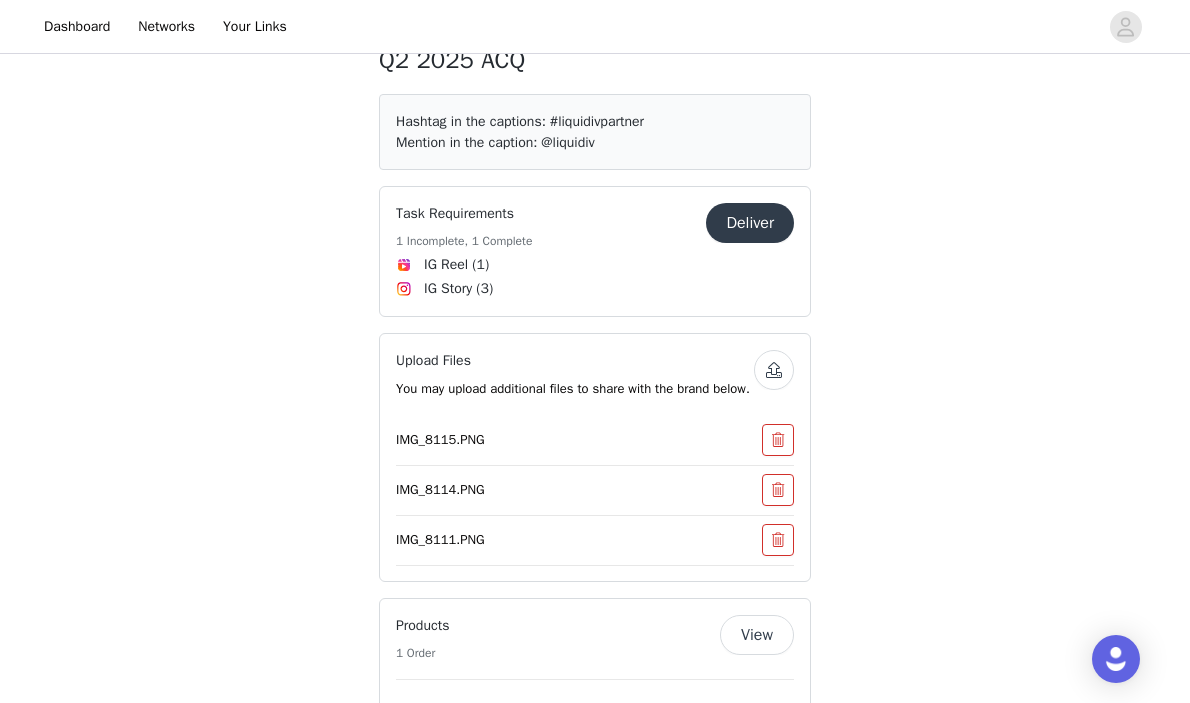 scroll, scrollTop: 170, scrollLeft: 0, axis: vertical 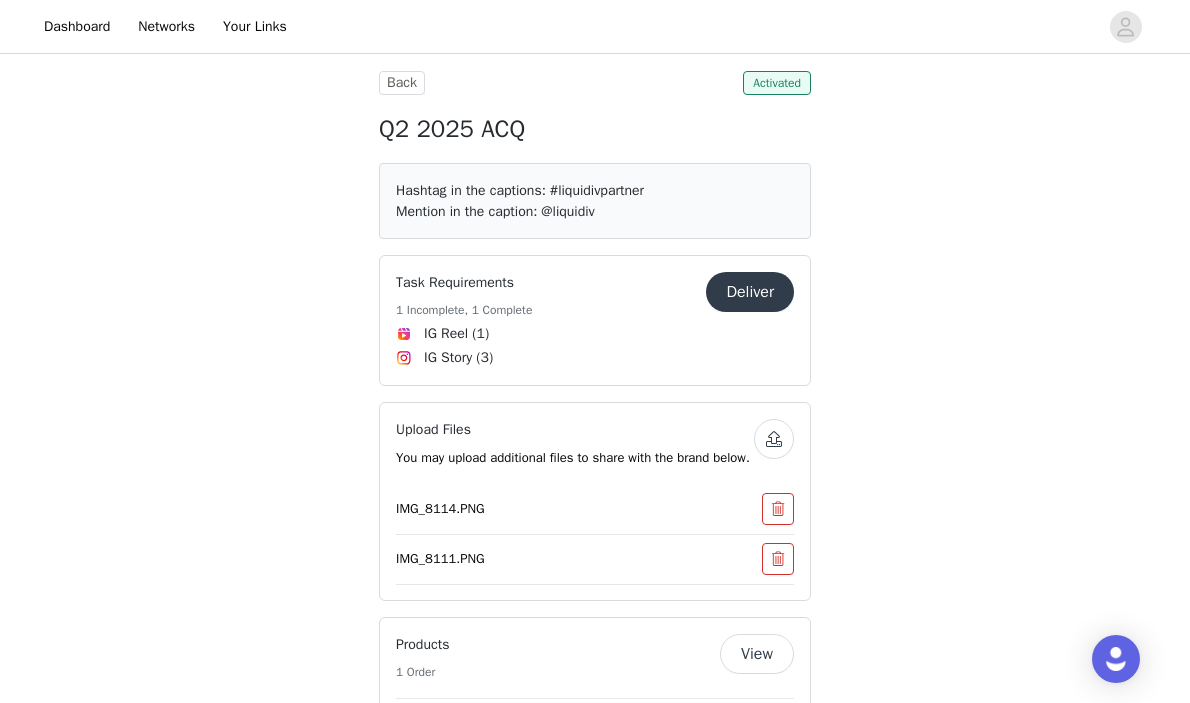 click at bounding box center [778, 509] 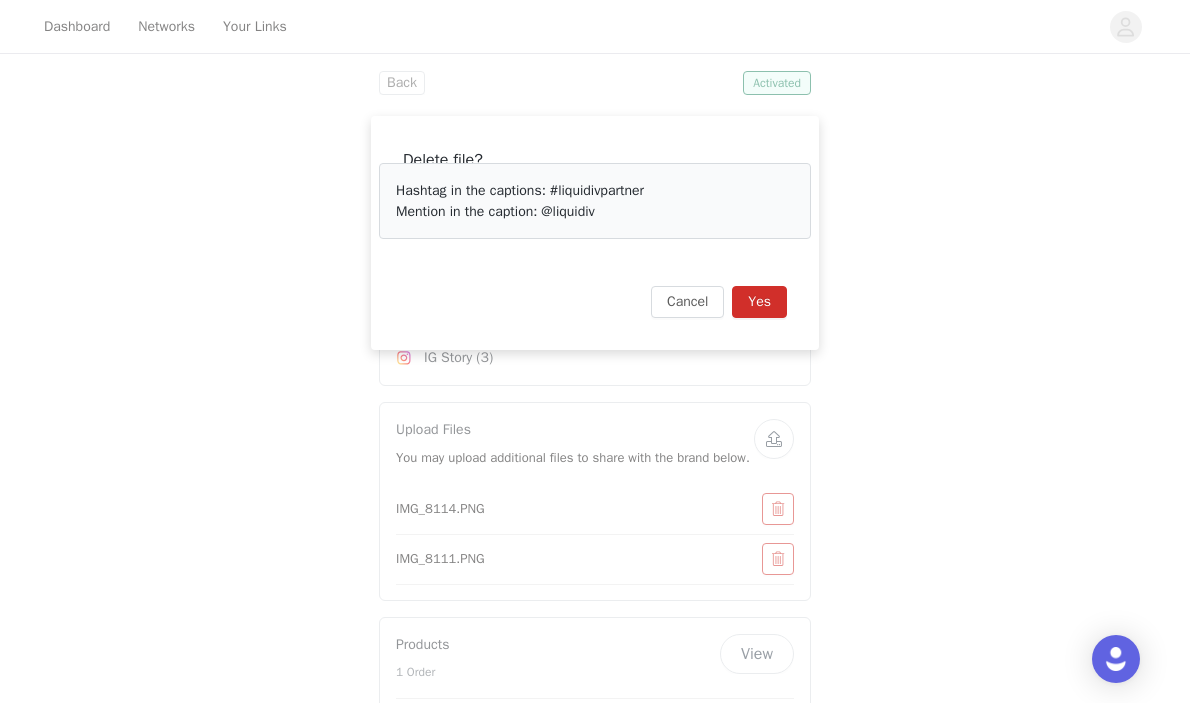 click on "Yes" at bounding box center (759, 302) 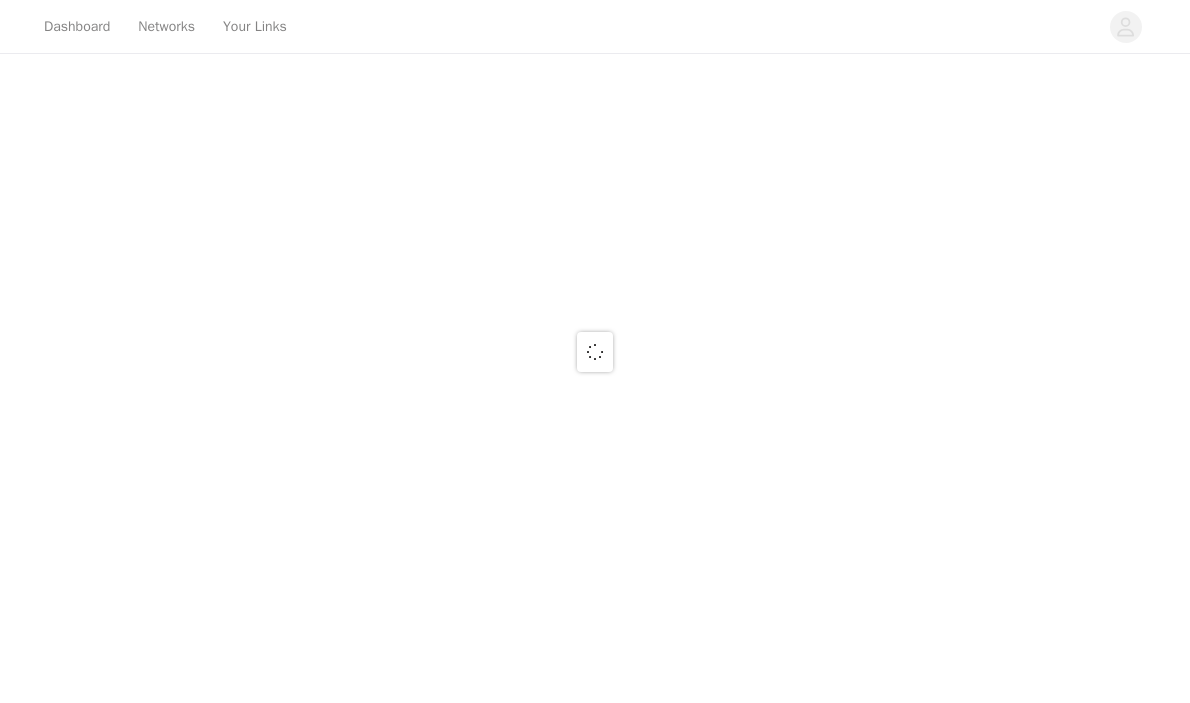 scroll, scrollTop: 0, scrollLeft: 0, axis: both 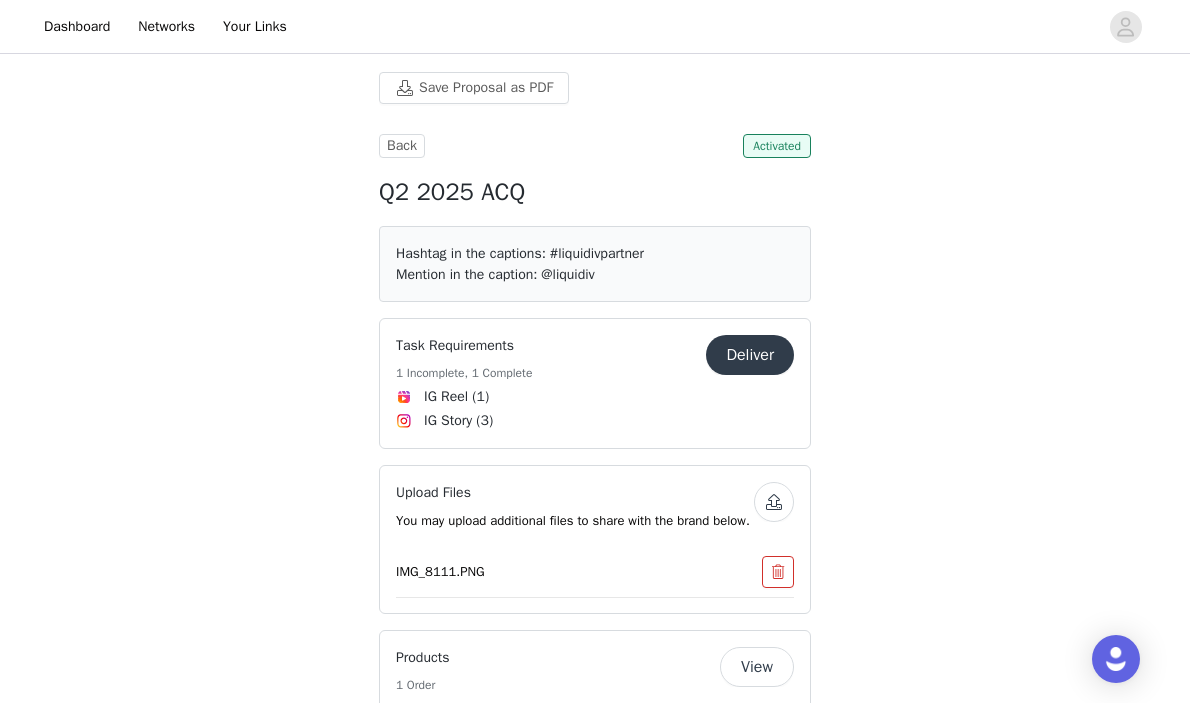 click at bounding box center [778, 572] 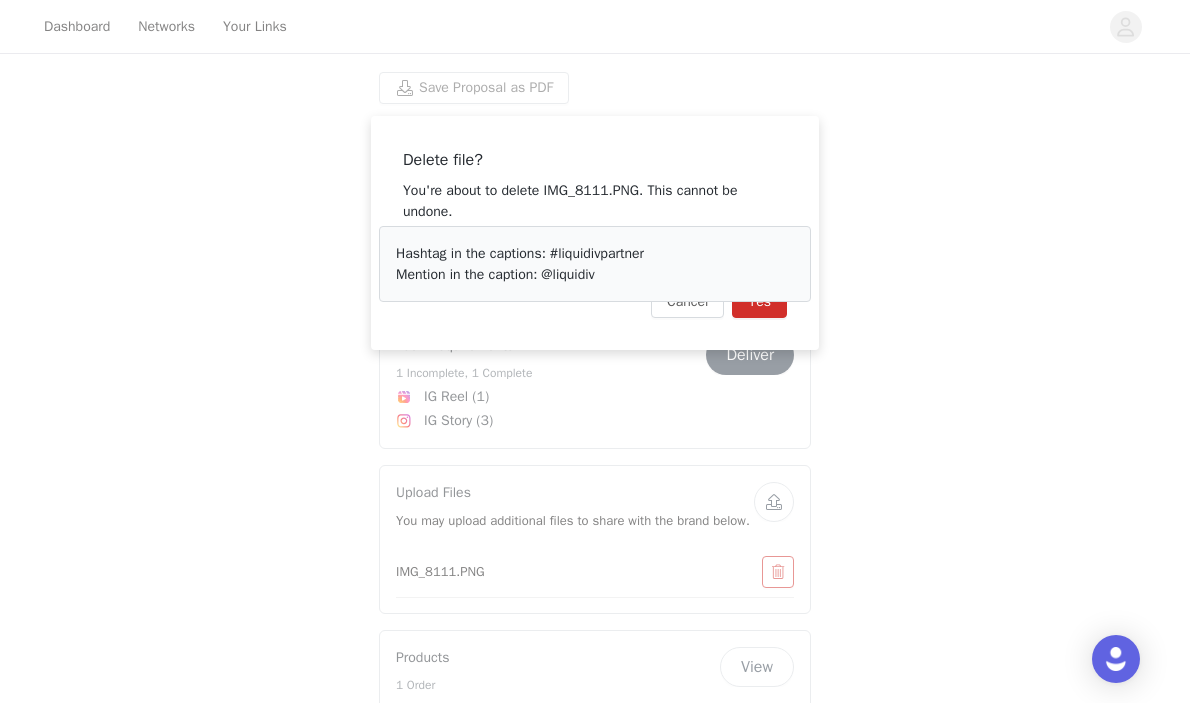 click on "Yes" at bounding box center [759, 302] 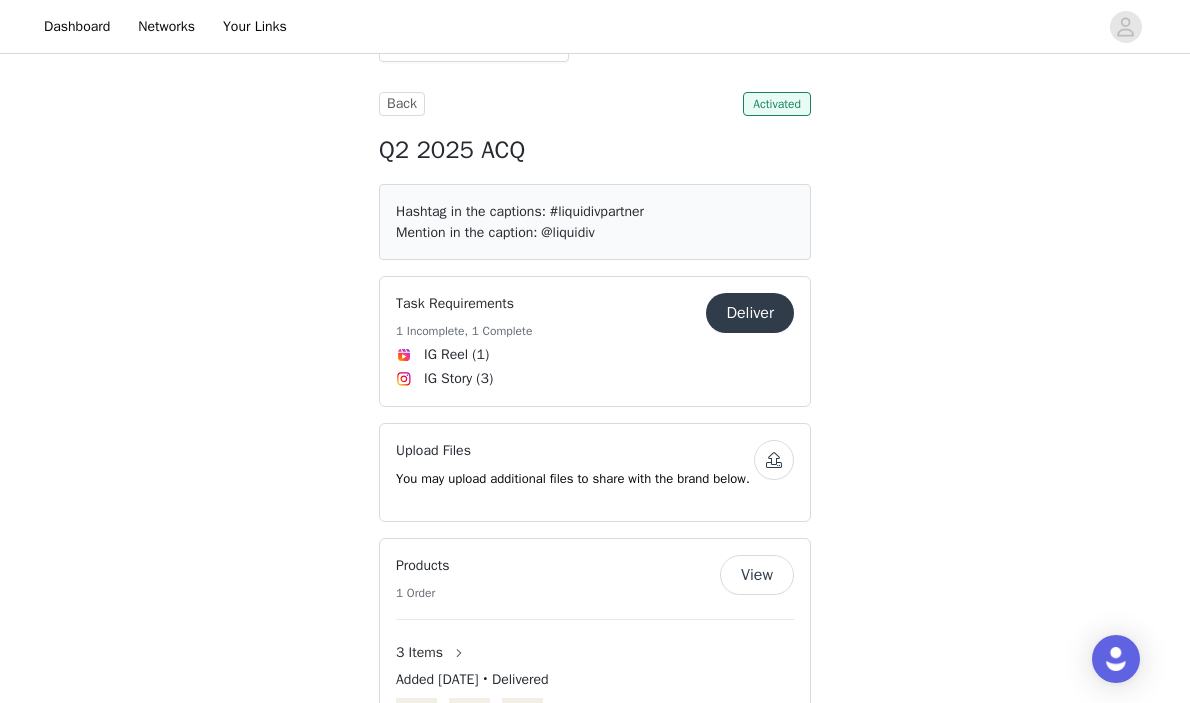 scroll, scrollTop: 51, scrollLeft: 0, axis: vertical 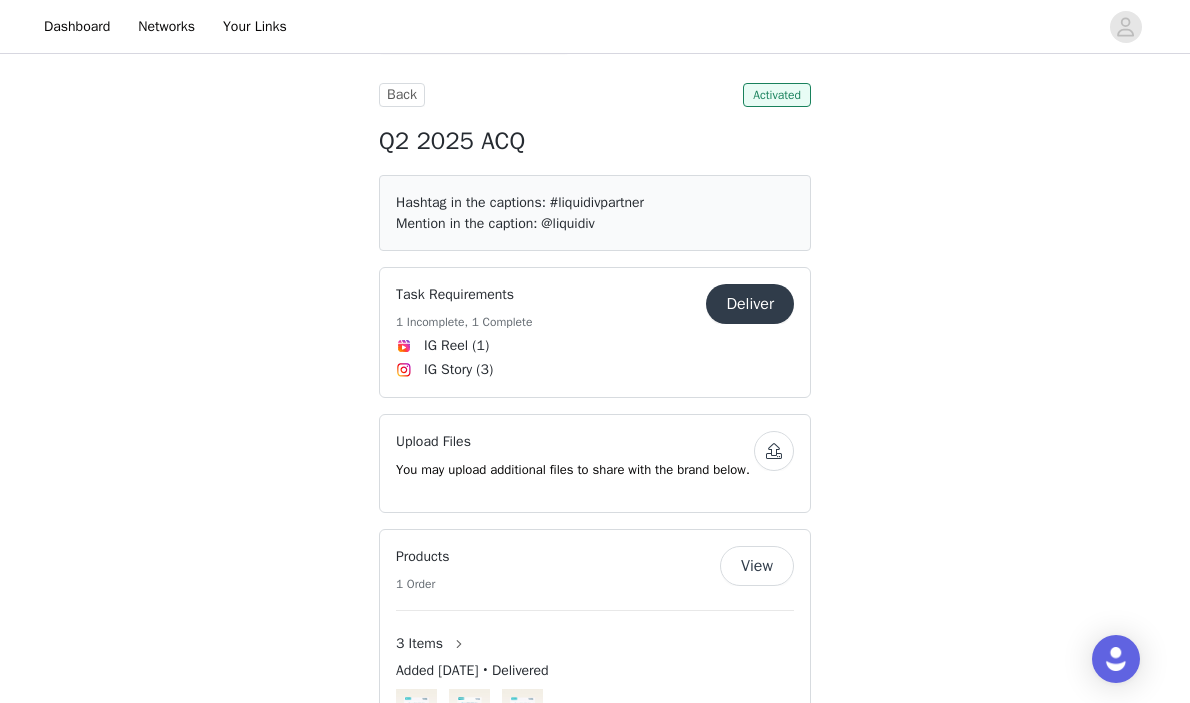 click on "IG Story (3)" at bounding box center (595, 369) 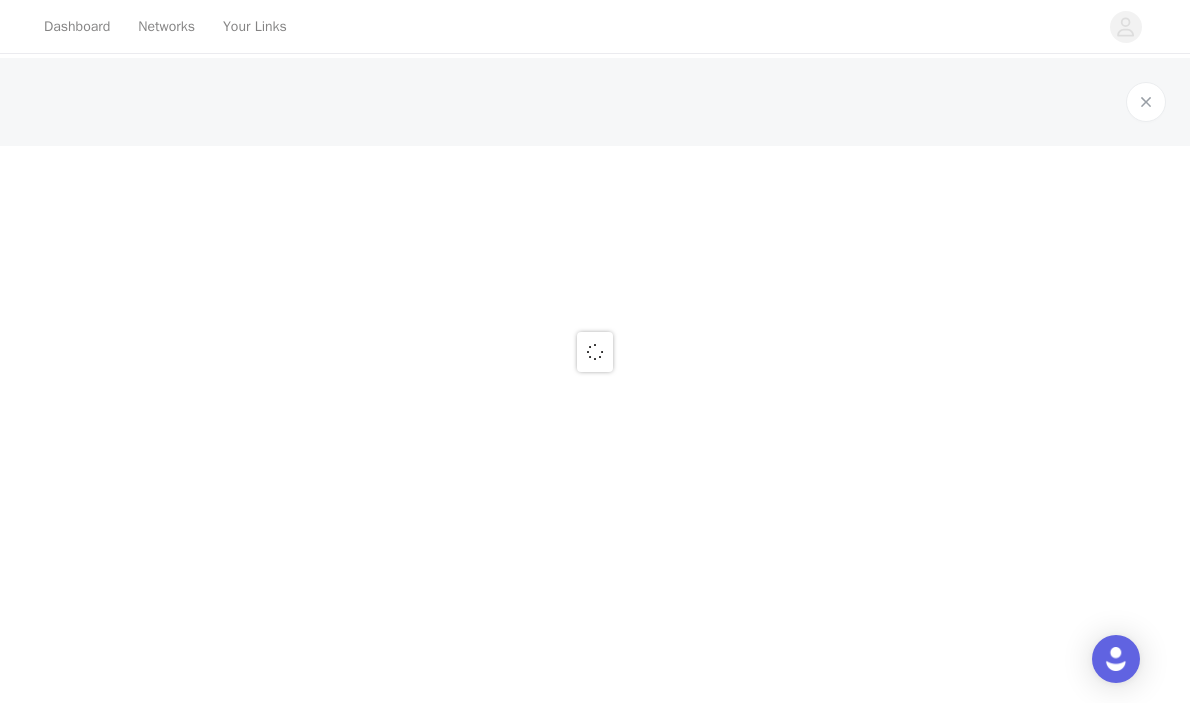 scroll, scrollTop: 0, scrollLeft: 0, axis: both 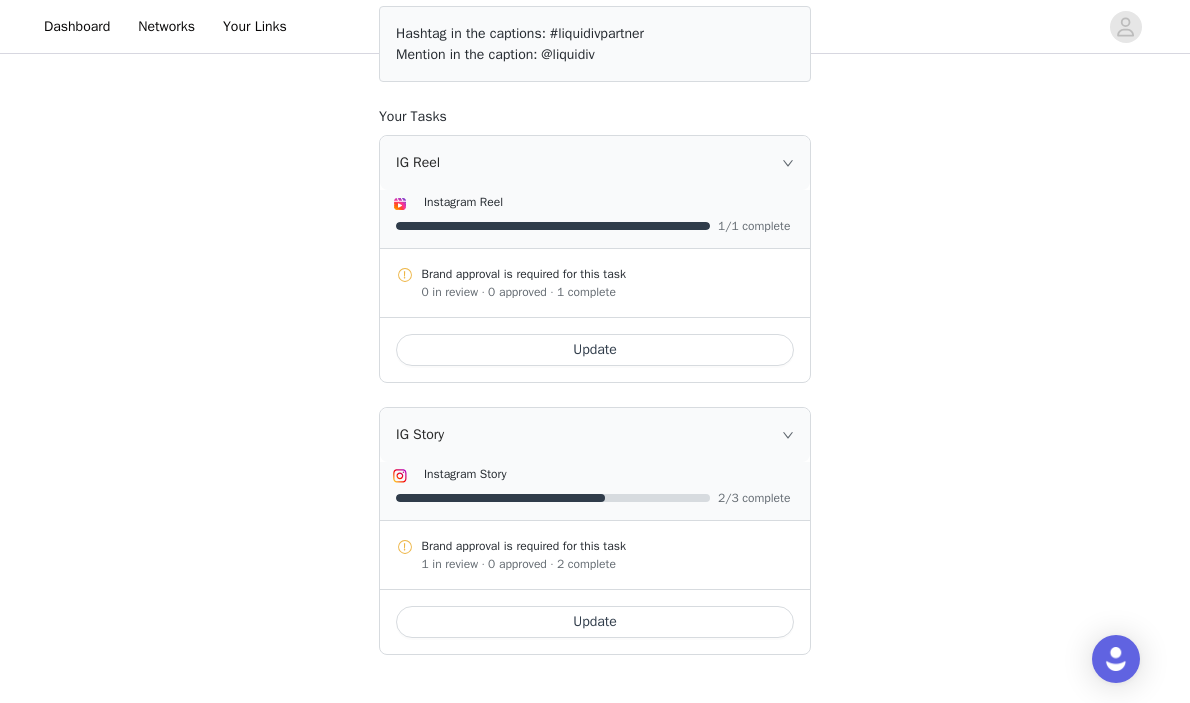 click at bounding box center (597, 497) 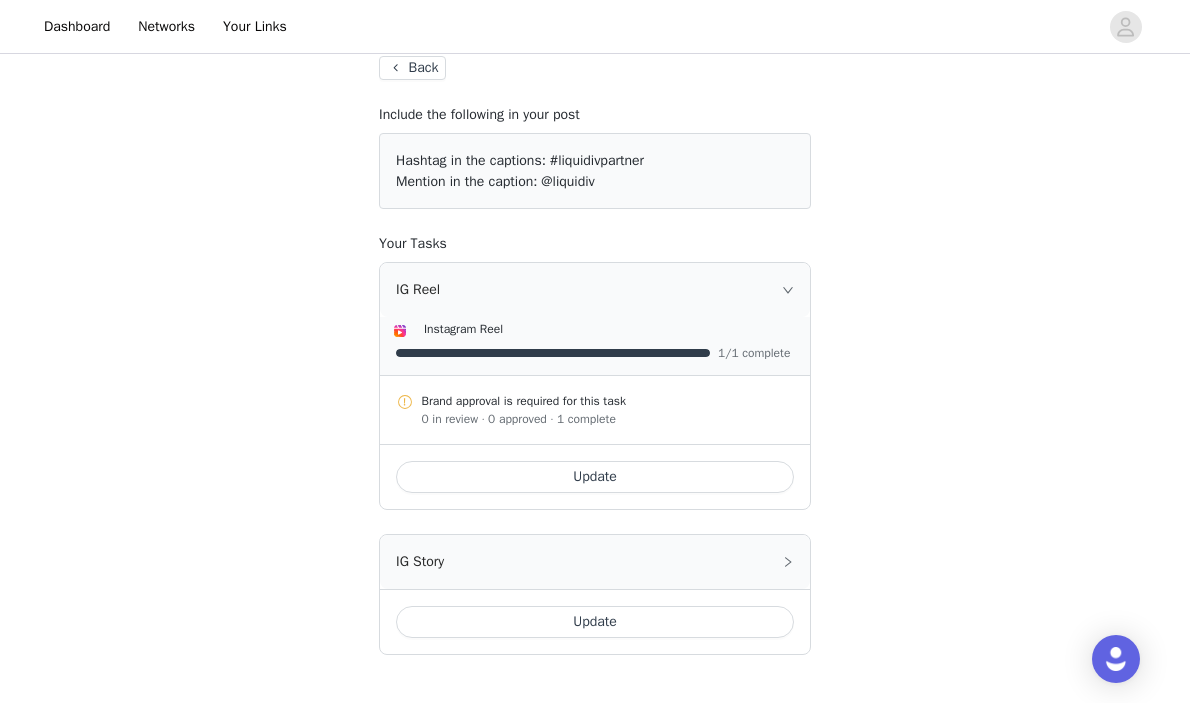 scroll, scrollTop: 114, scrollLeft: 0, axis: vertical 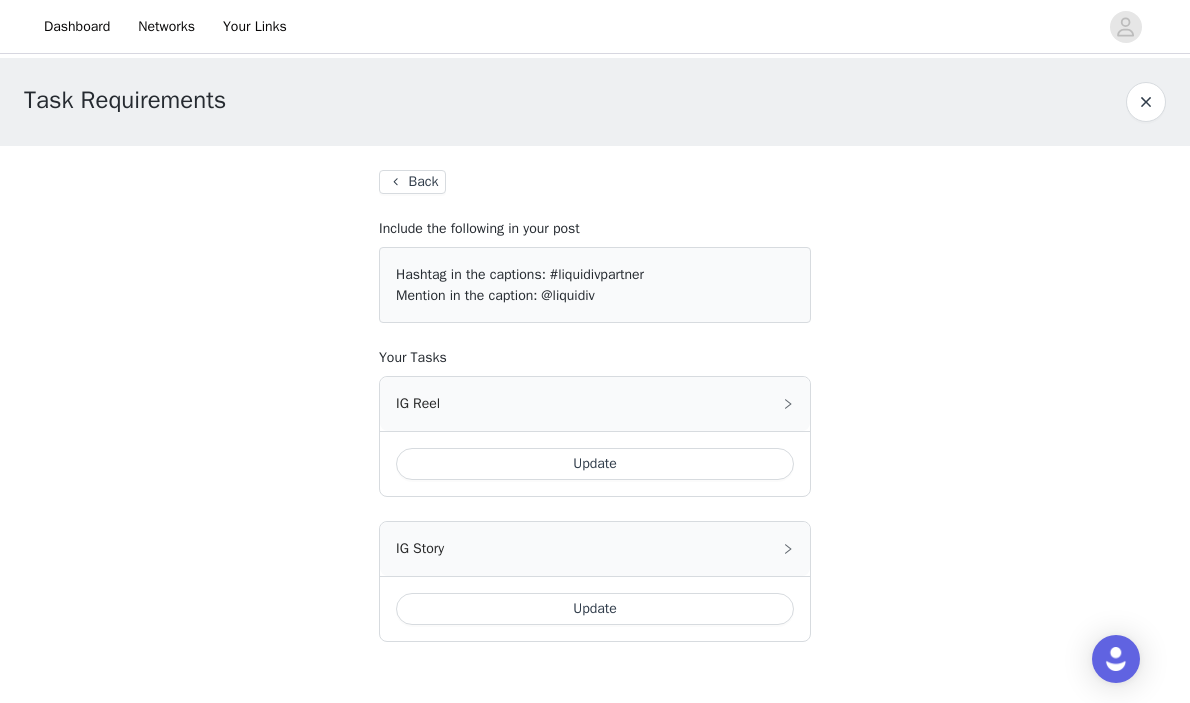click on "IG Story" at bounding box center (595, 549) 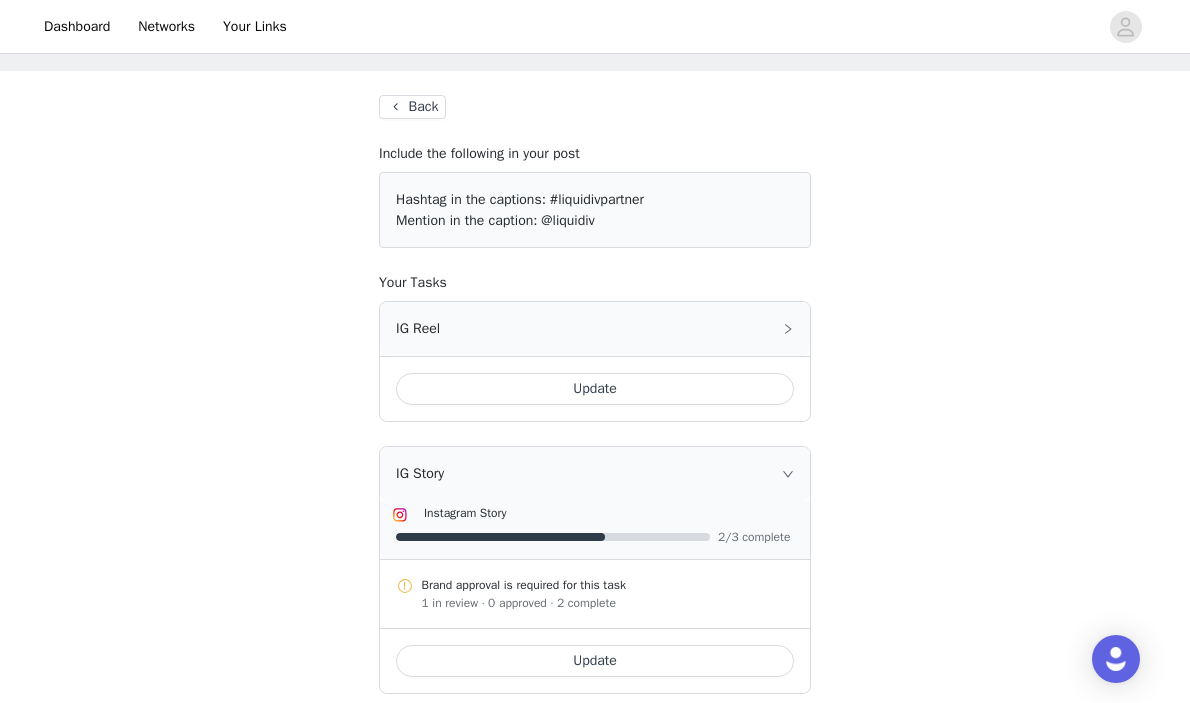 scroll, scrollTop: 114, scrollLeft: 0, axis: vertical 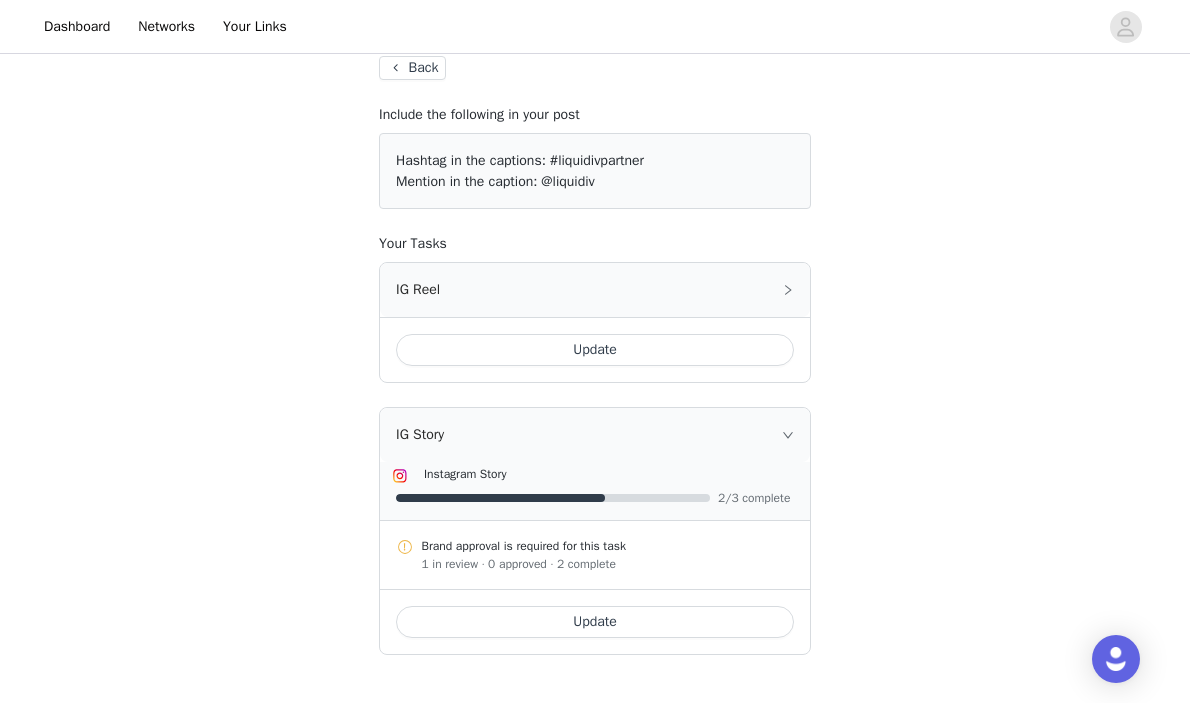 click on "Update" at bounding box center (595, 622) 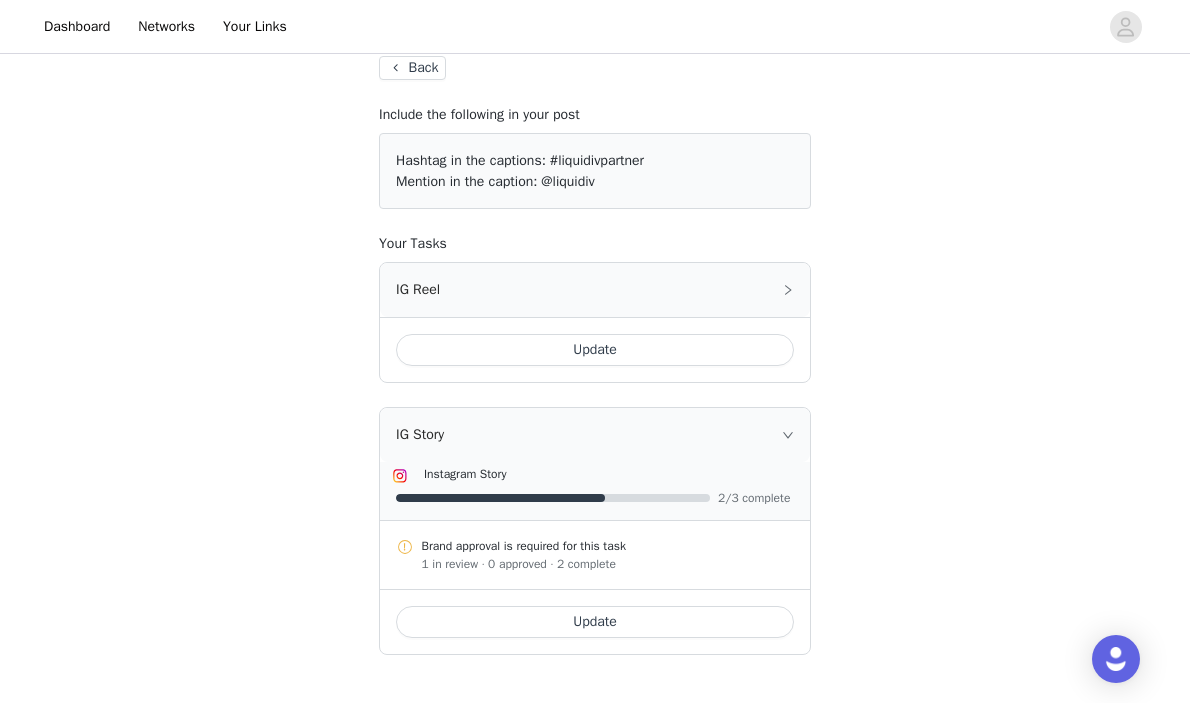 scroll, scrollTop: 0, scrollLeft: 0, axis: both 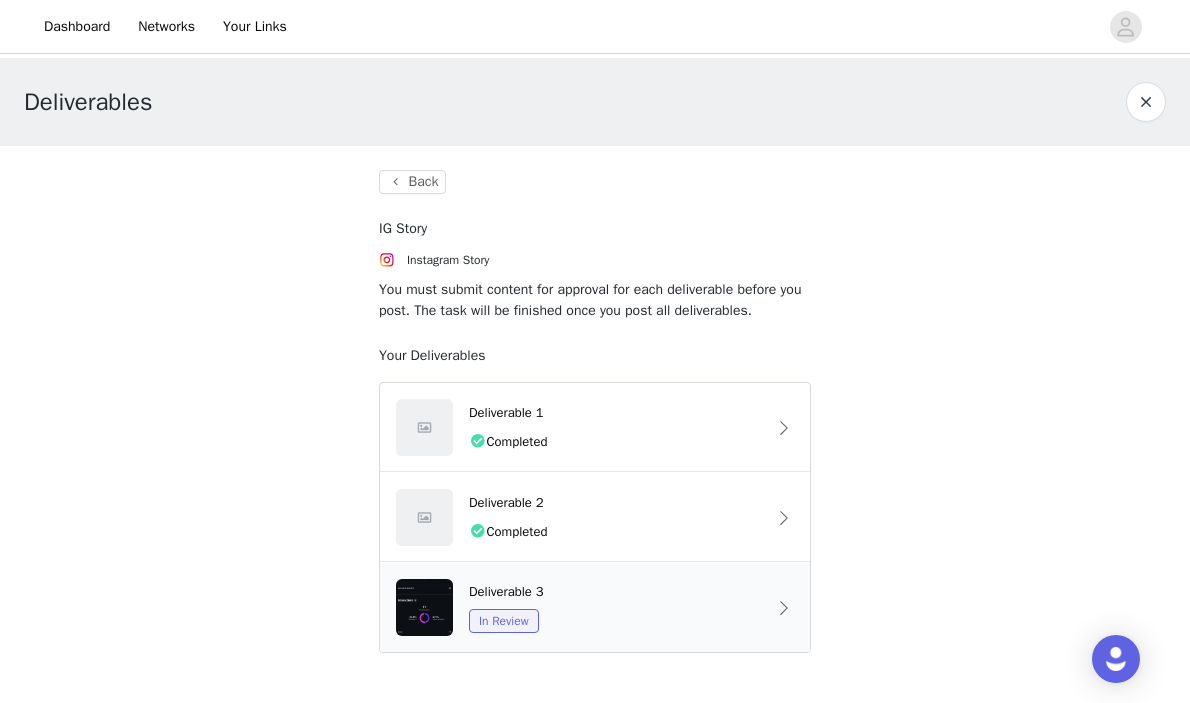 click on "Deliverable 3
In Review" at bounding box center (617, 608) 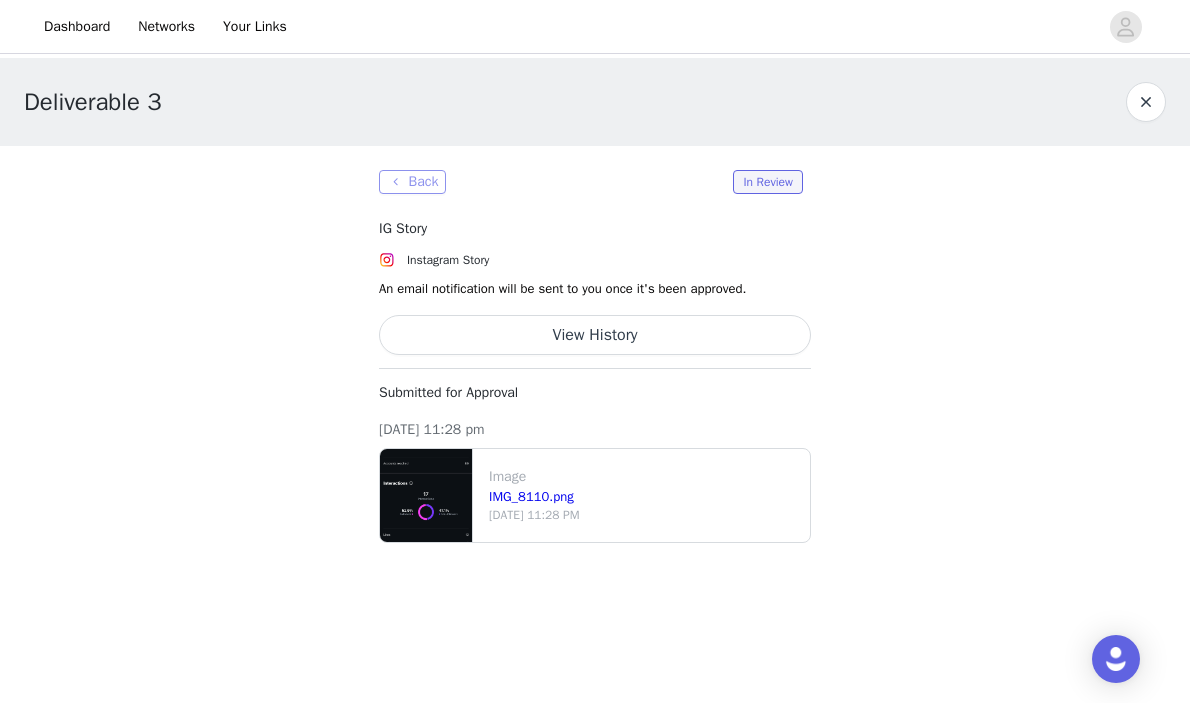 click on "Back" at bounding box center (412, 182) 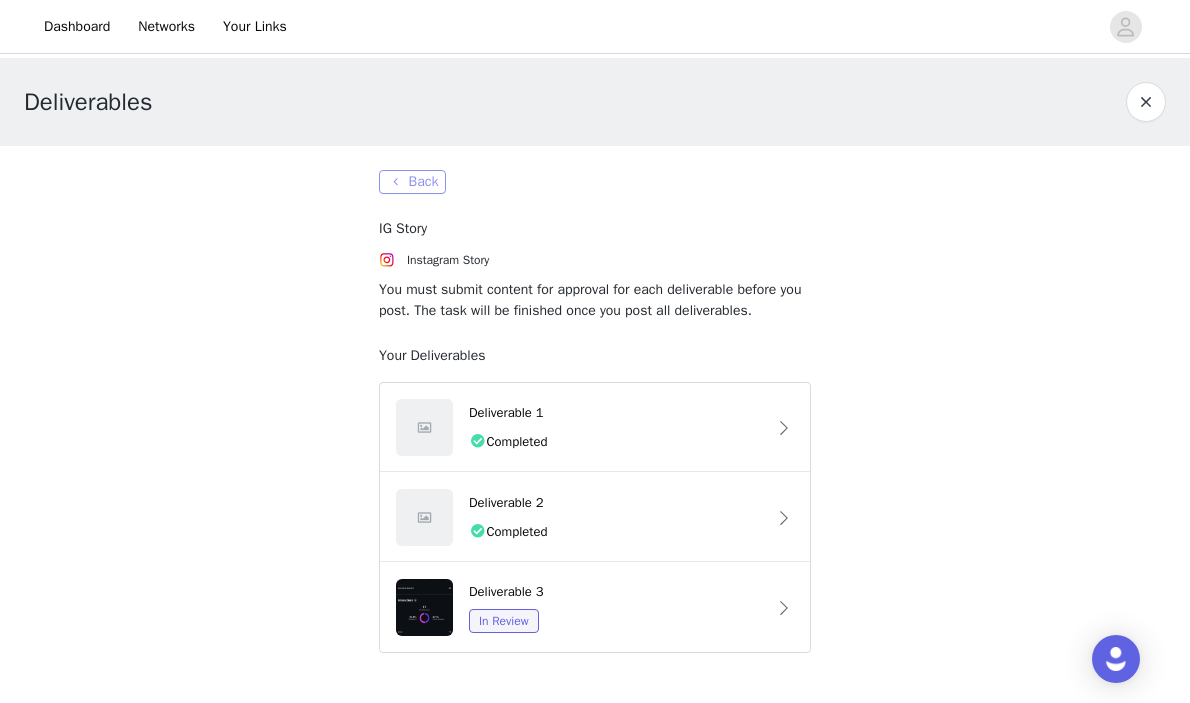 click on "Back" at bounding box center [412, 182] 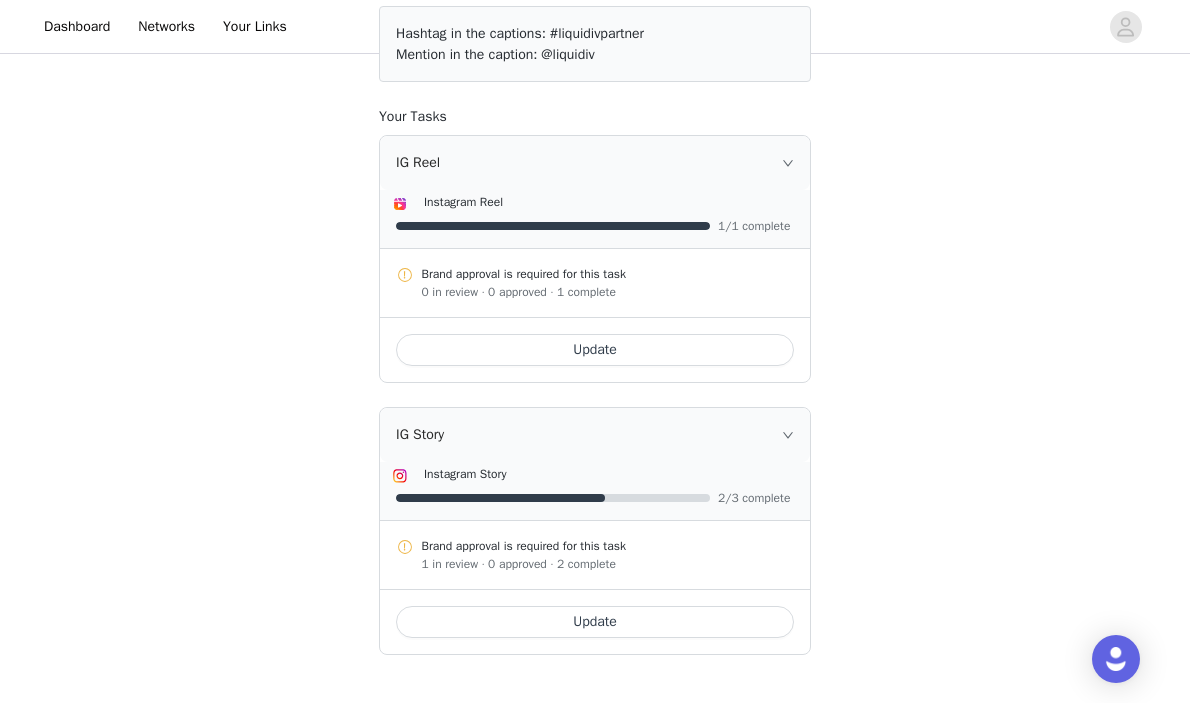 scroll, scrollTop: 0, scrollLeft: 0, axis: both 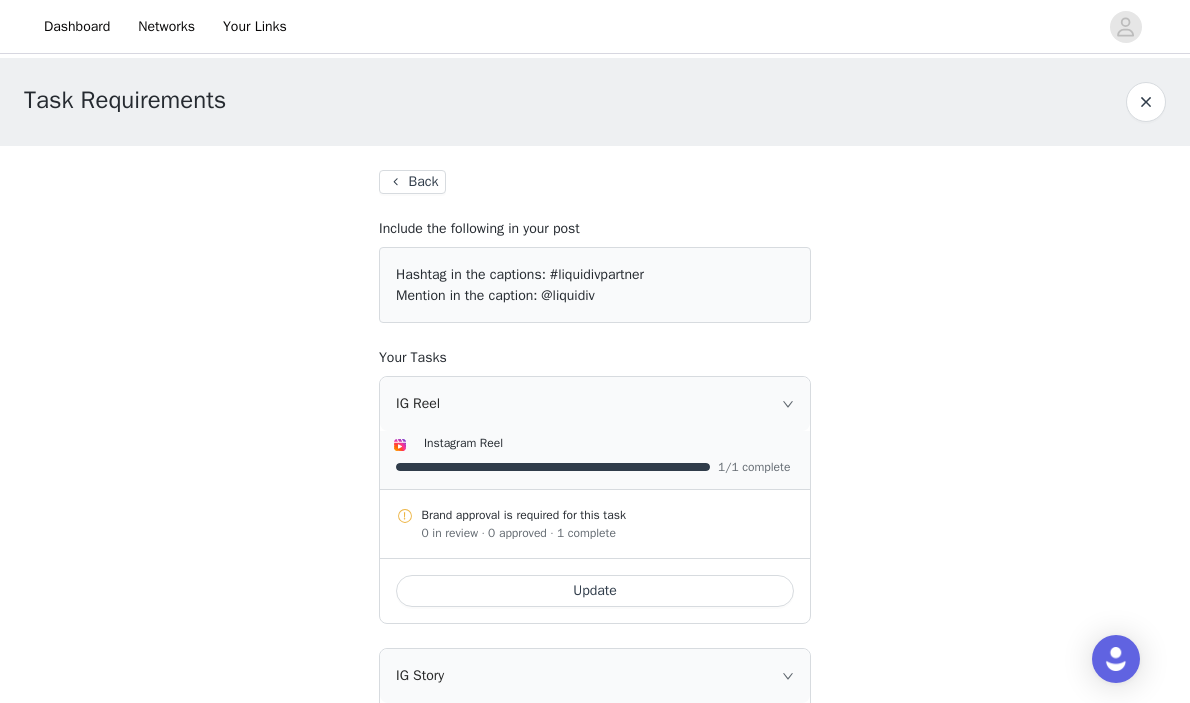 click on "Back" at bounding box center [412, 182] 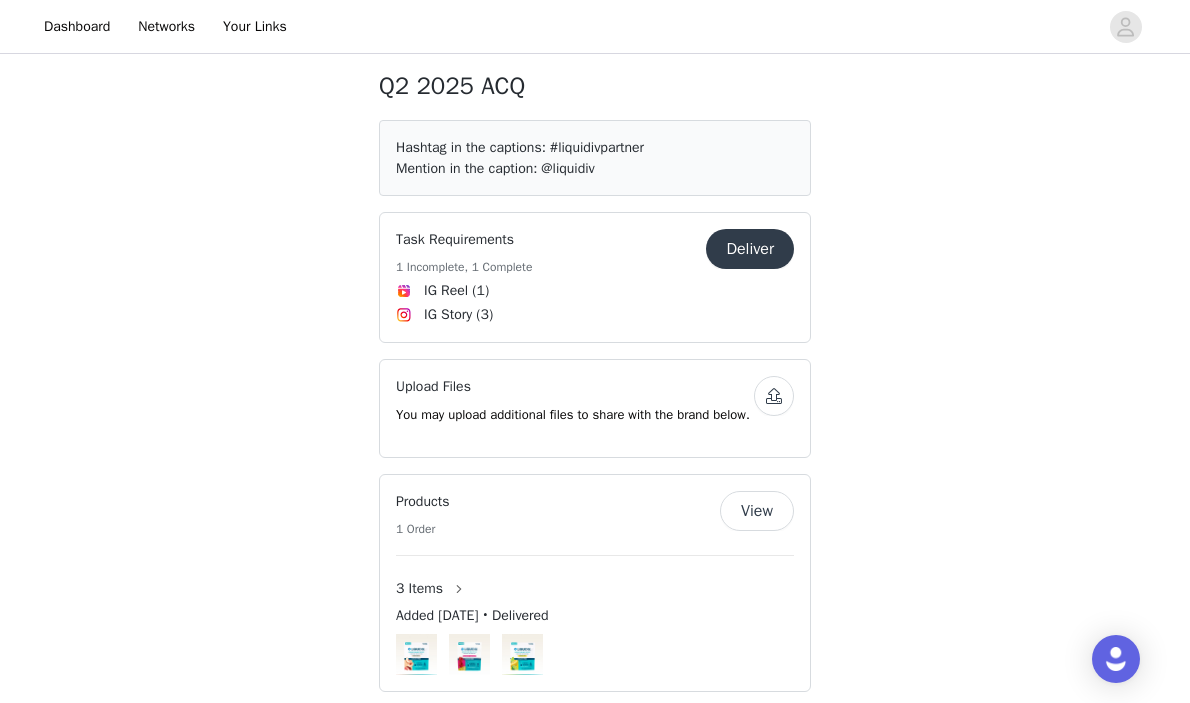 scroll, scrollTop: 296, scrollLeft: 0, axis: vertical 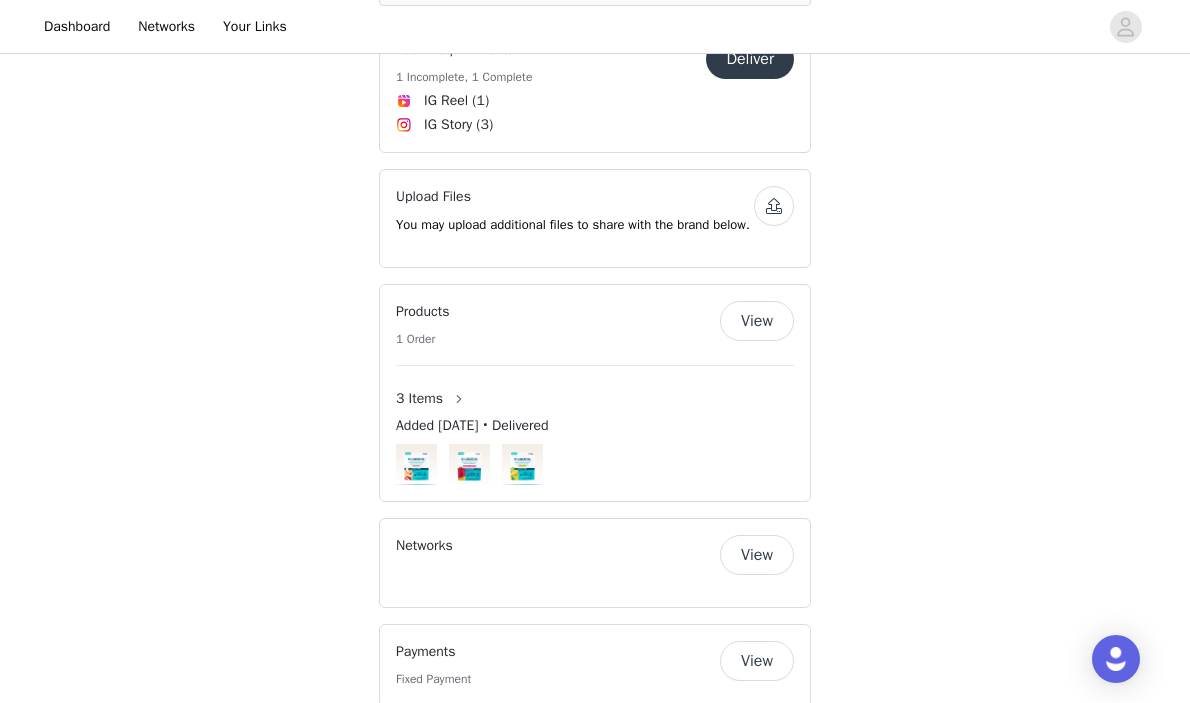 click at bounding box center [774, 206] 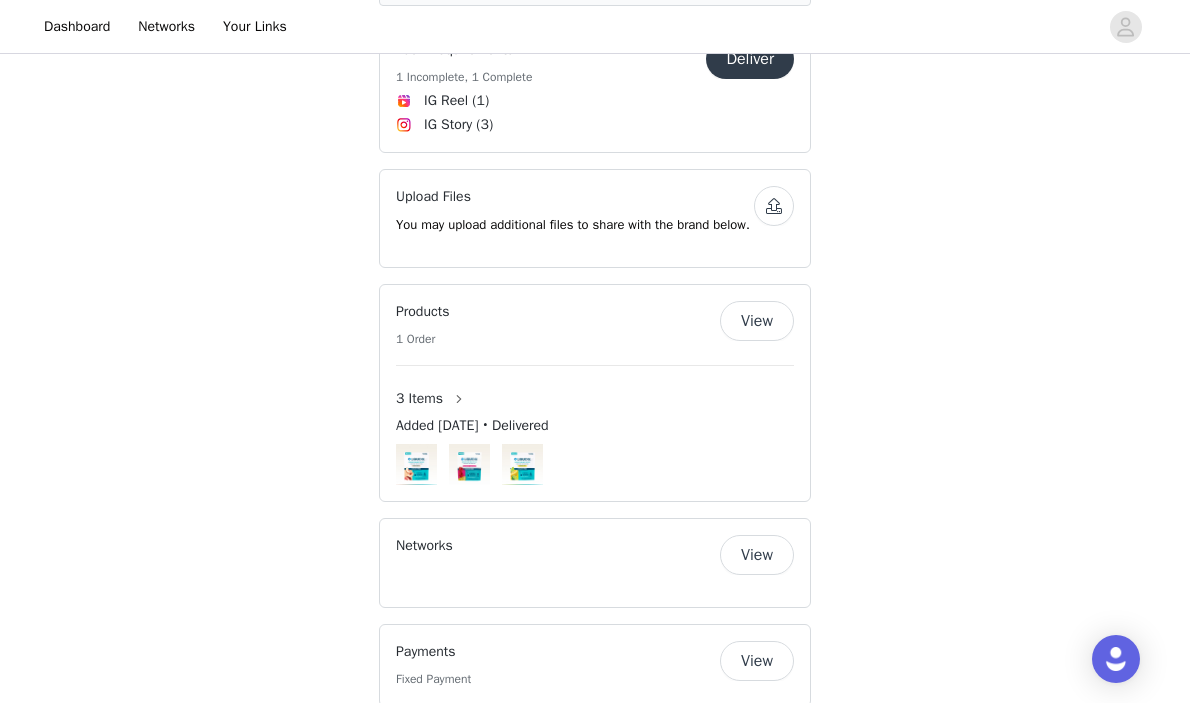 click at bounding box center (774, 206) 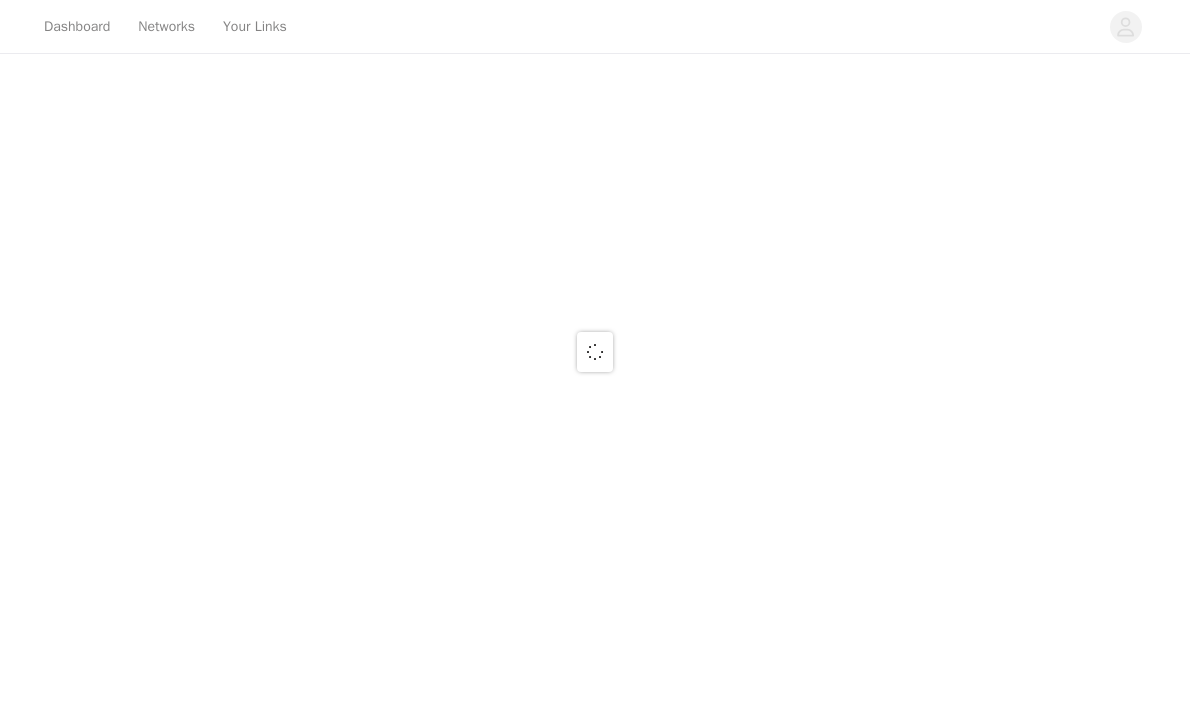 scroll, scrollTop: 0, scrollLeft: 0, axis: both 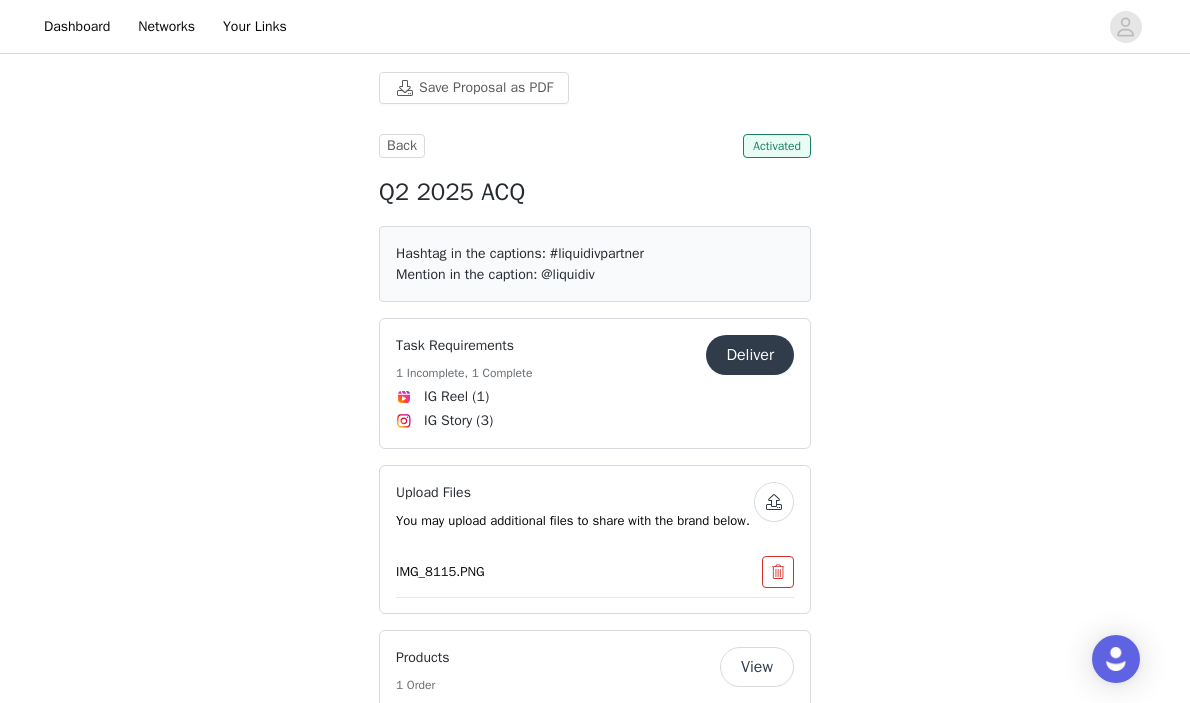 click at bounding box center (774, 502) 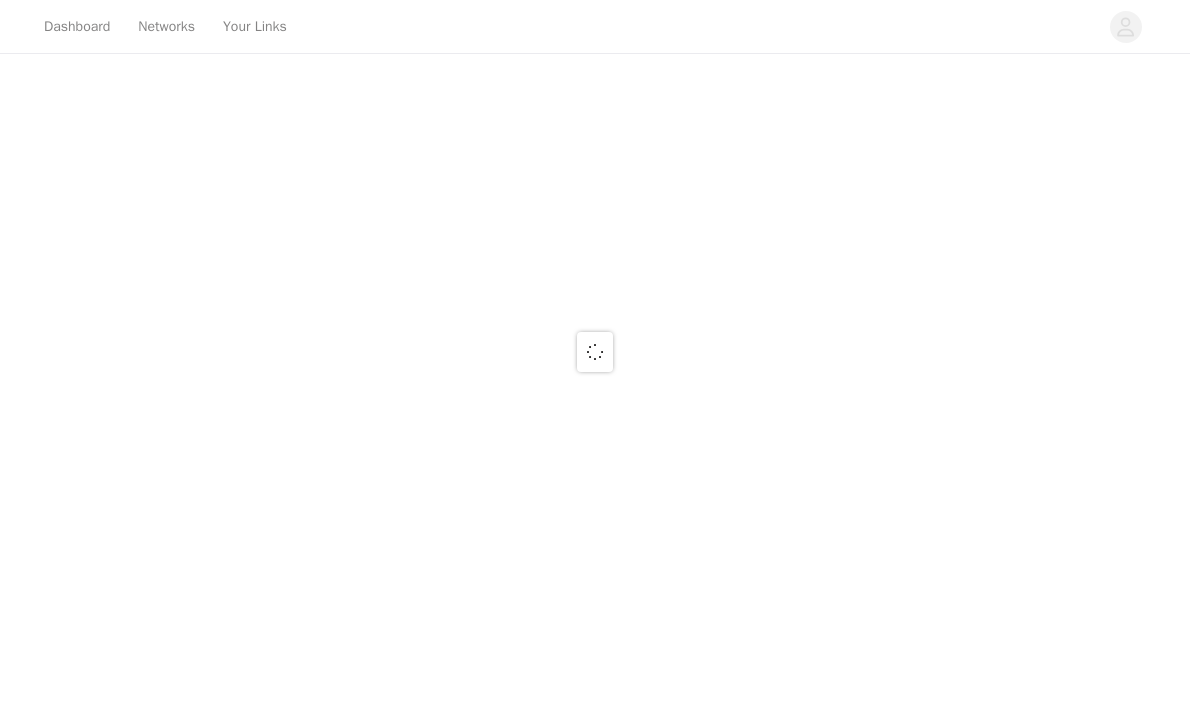 scroll, scrollTop: 0, scrollLeft: 0, axis: both 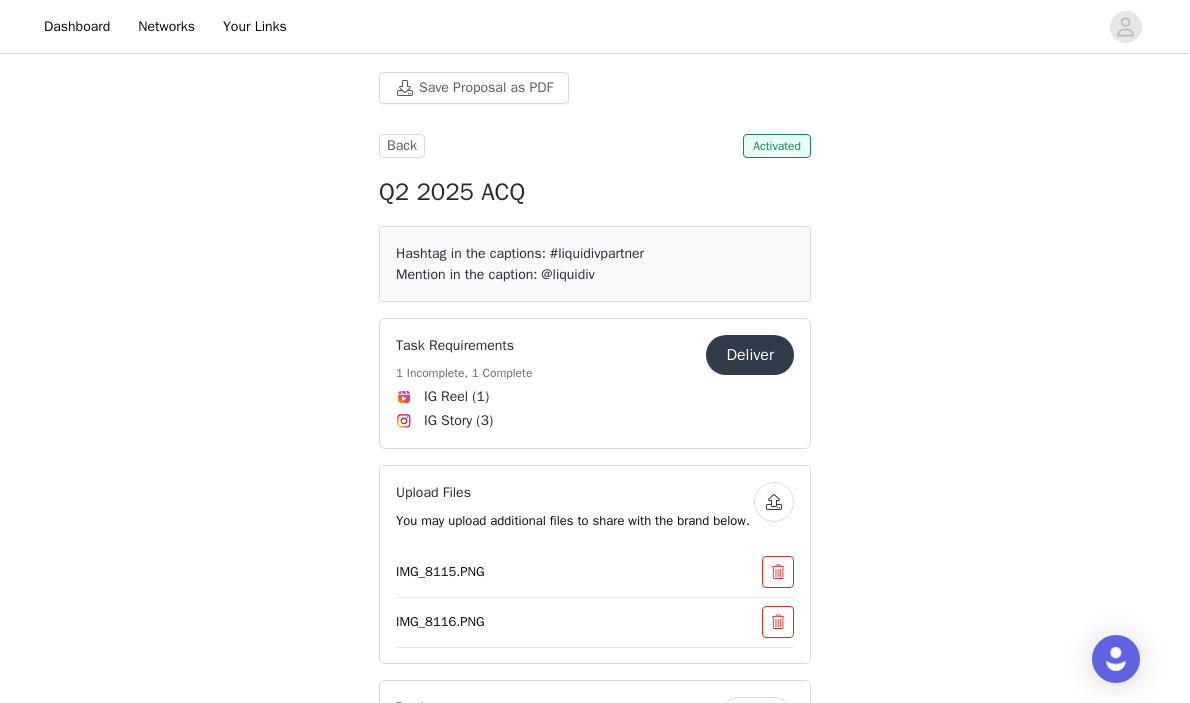 click at bounding box center [774, 502] 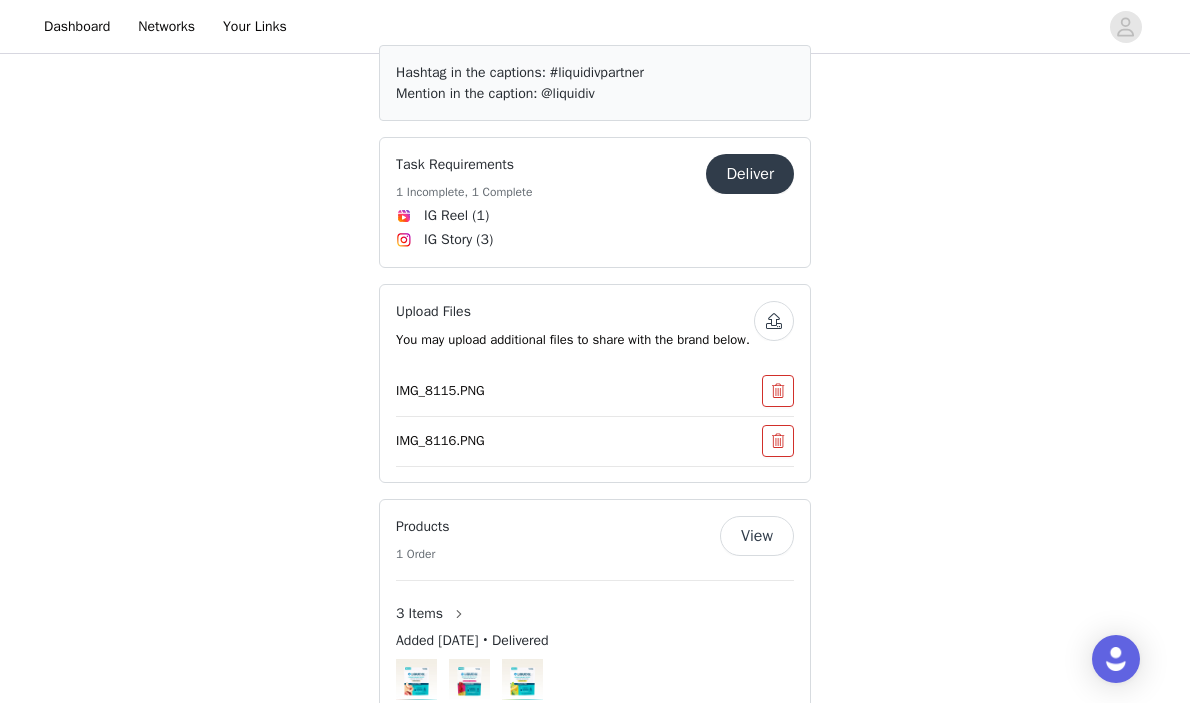 scroll, scrollTop: 184, scrollLeft: 0, axis: vertical 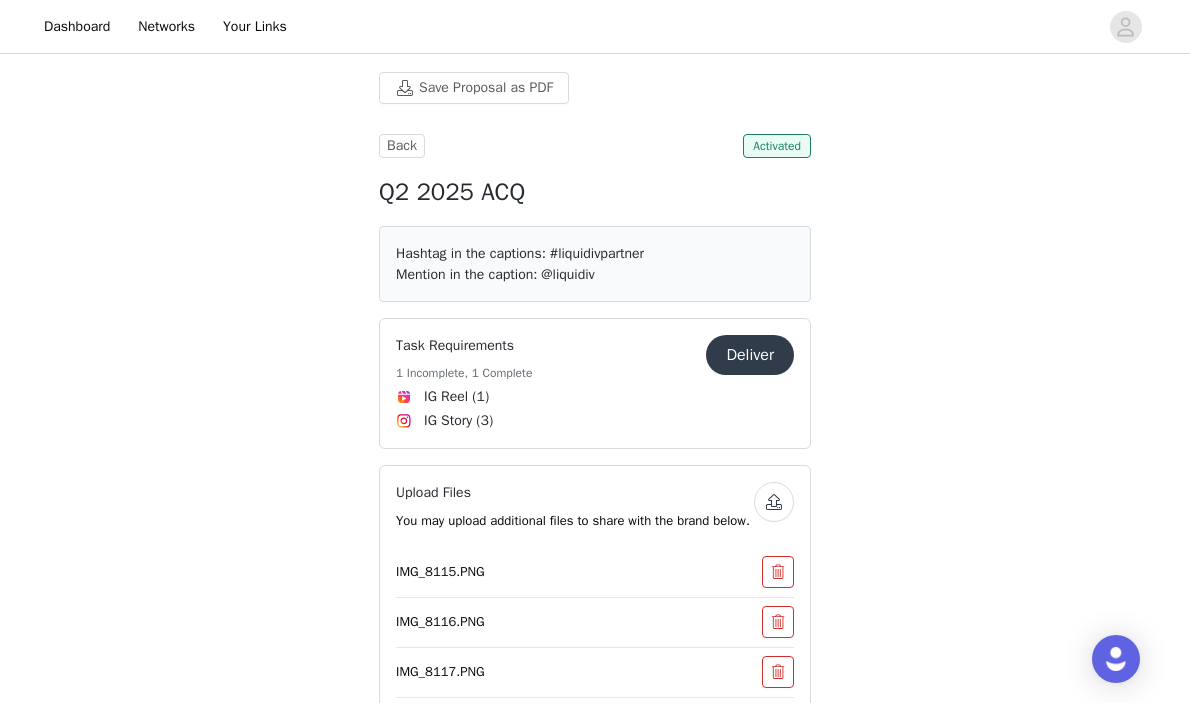 click at bounding box center (774, 502) 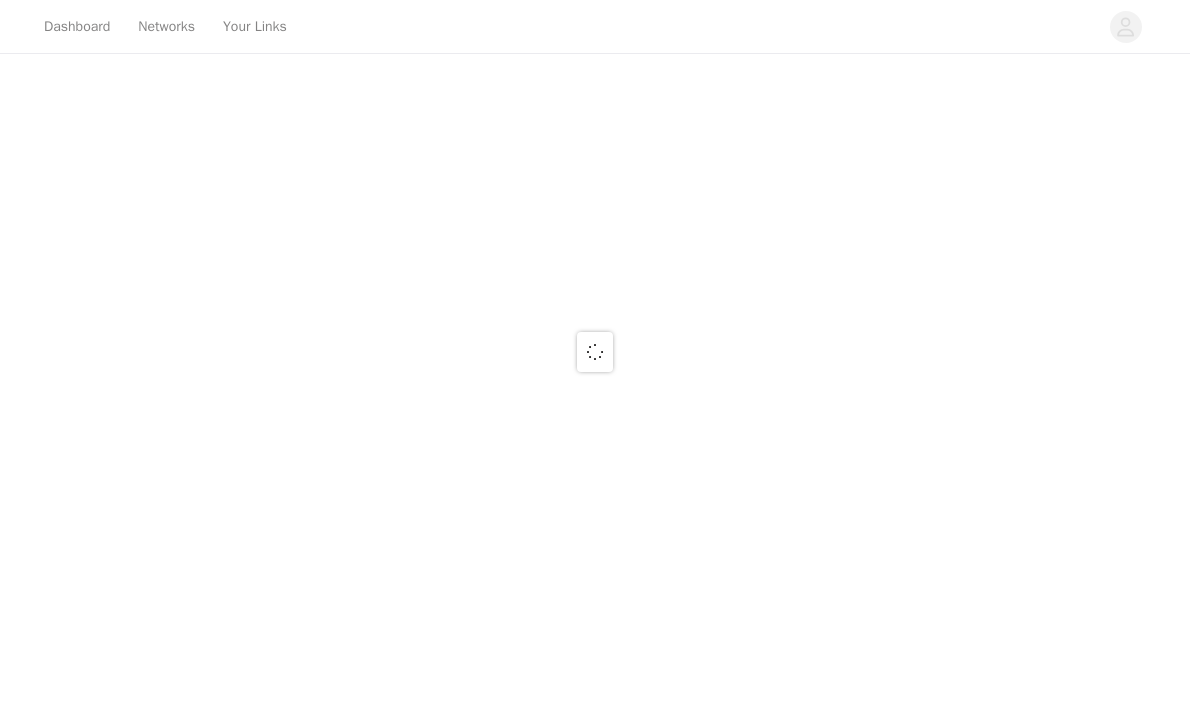 scroll, scrollTop: 0, scrollLeft: 0, axis: both 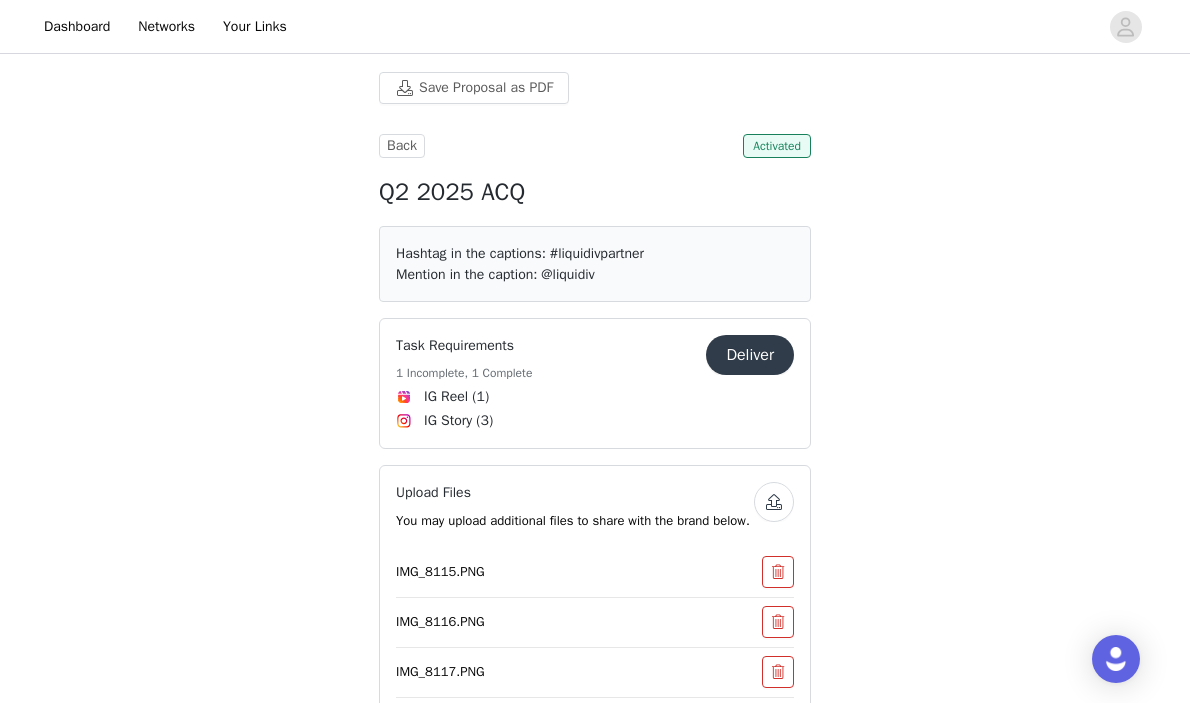 click at bounding box center (774, 502) 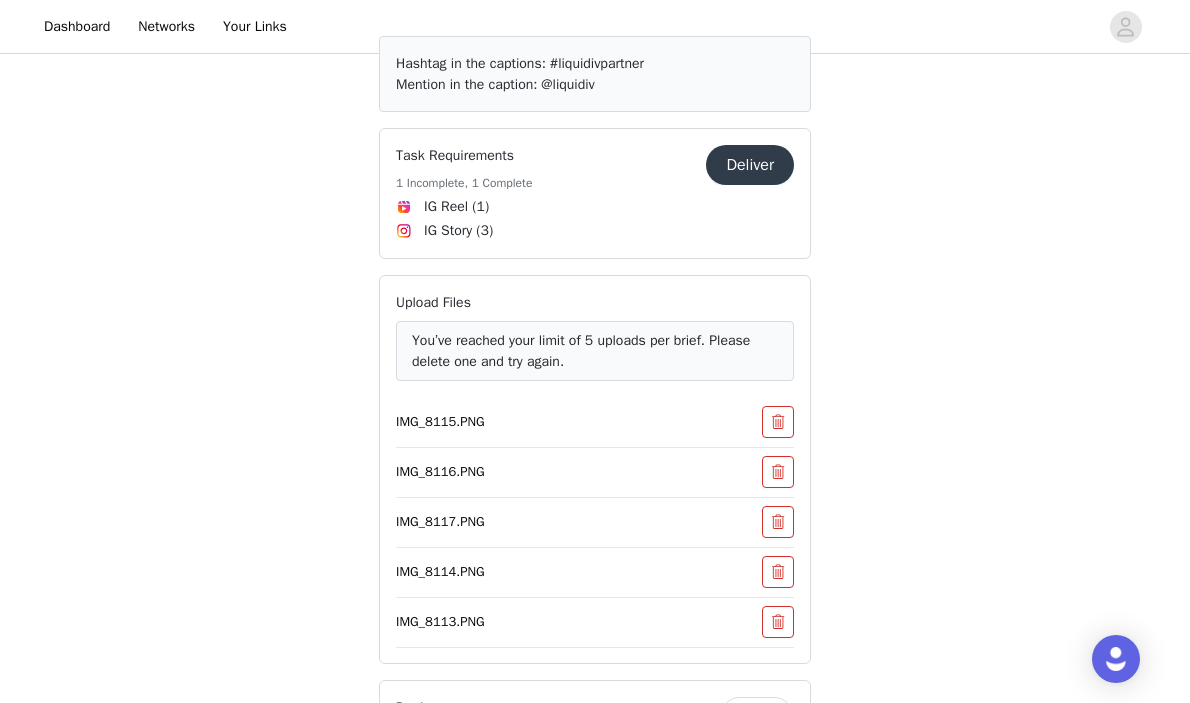 scroll, scrollTop: 187, scrollLeft: 0, axis: vertical 